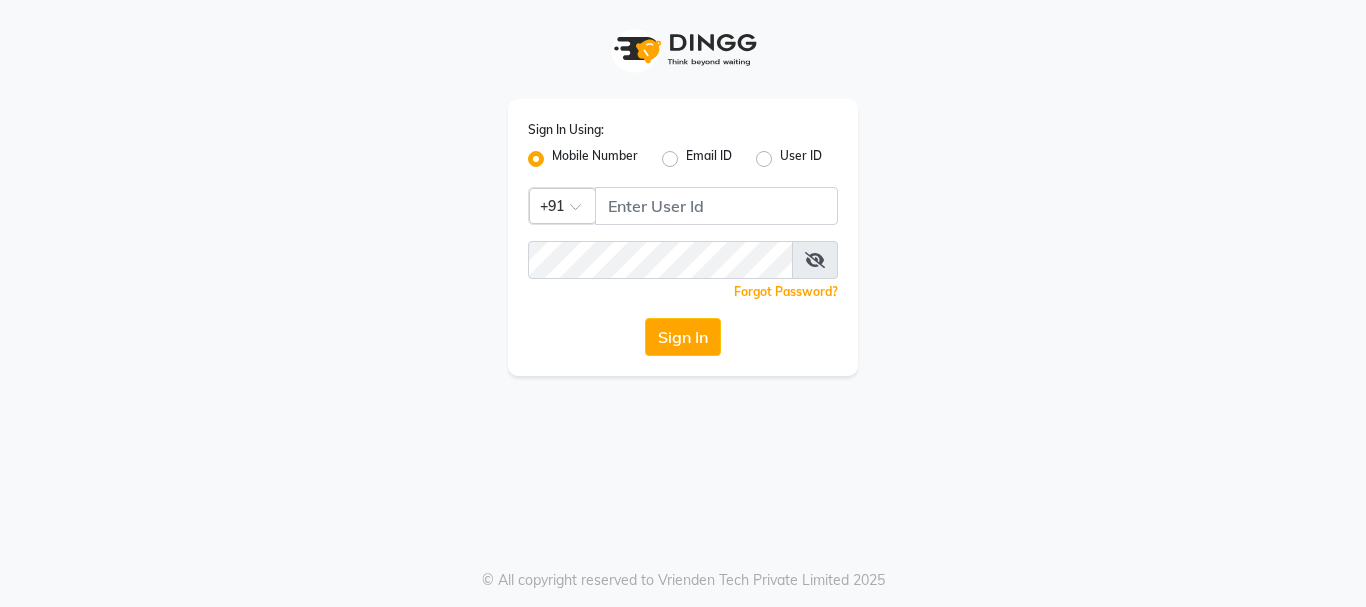 scroll, scrollTop: 0, scrollLeft: 0, axis: both 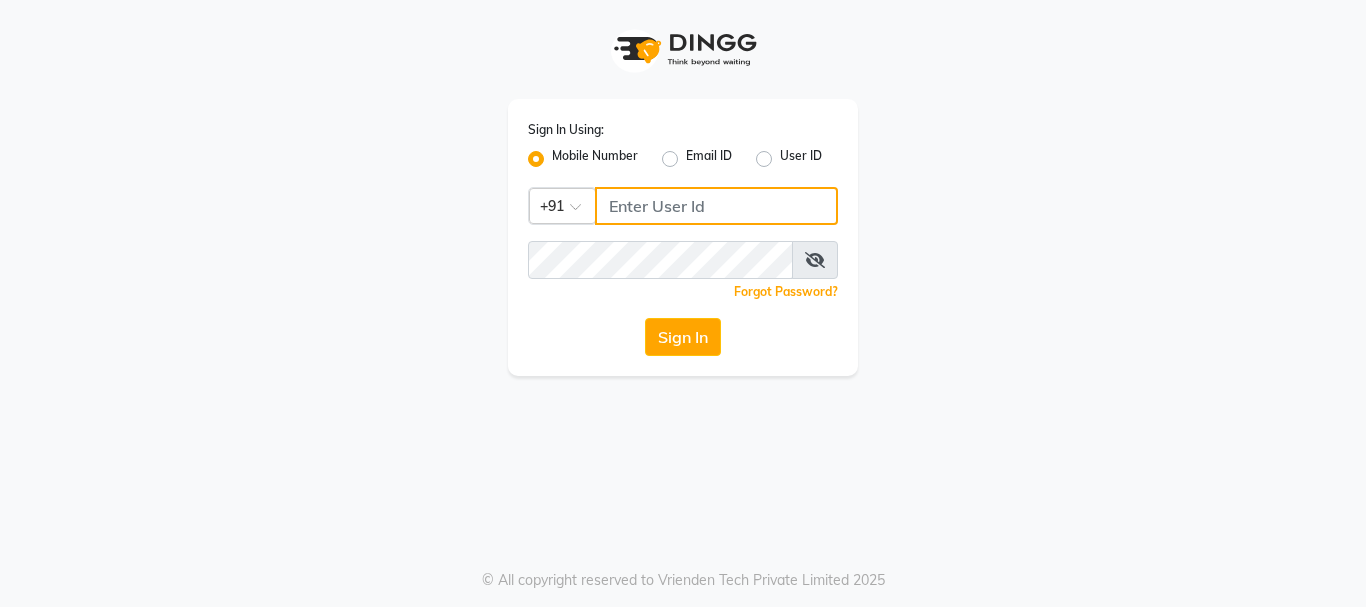 click 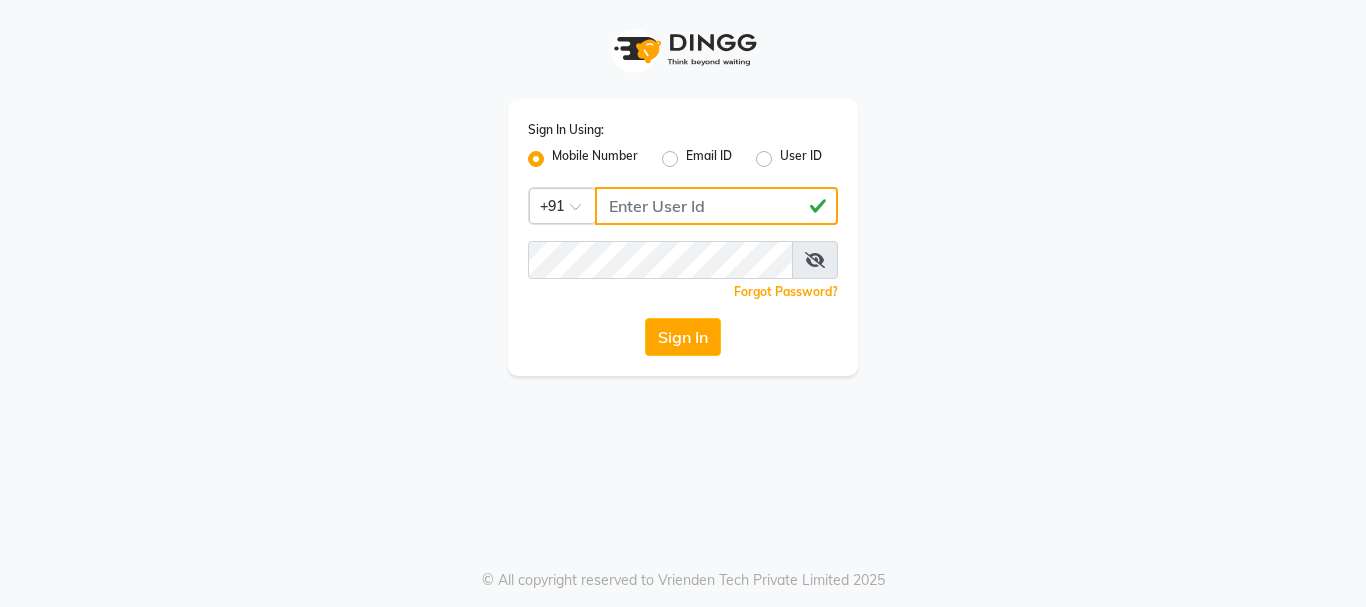 drag, startPoint x: 751, startPoint y: 188, endPoint x: 493, endPoint y: 205, distance: 258.55948 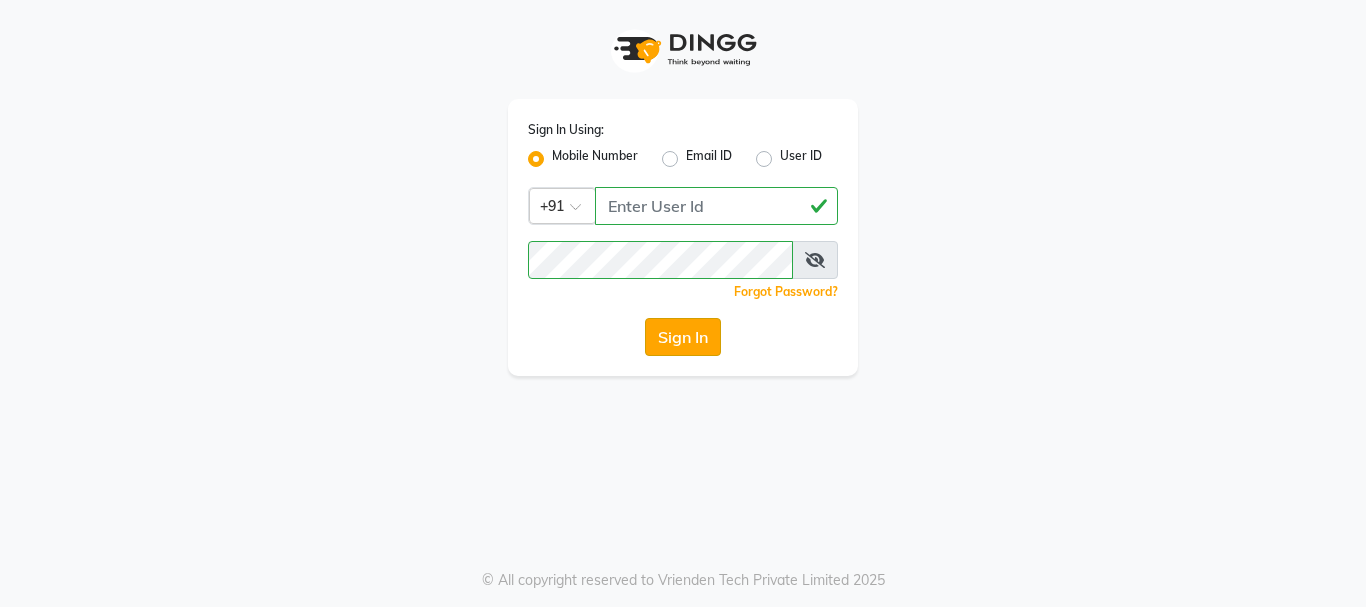 click on "Sign In" 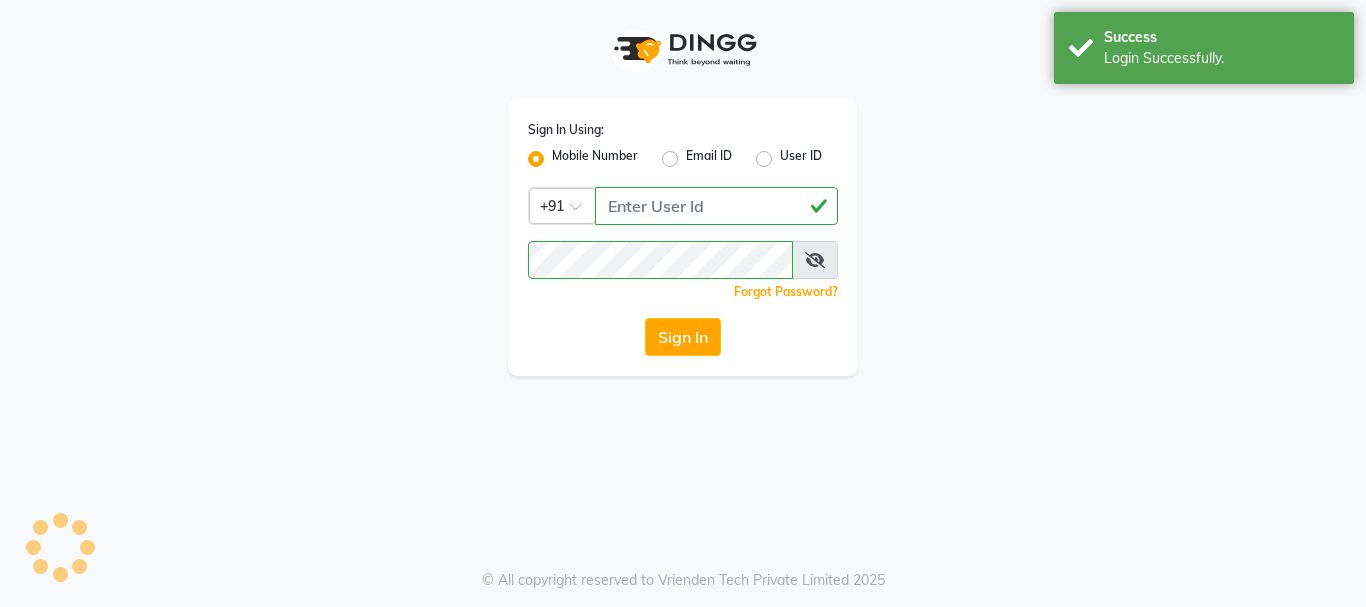 select on "6352" 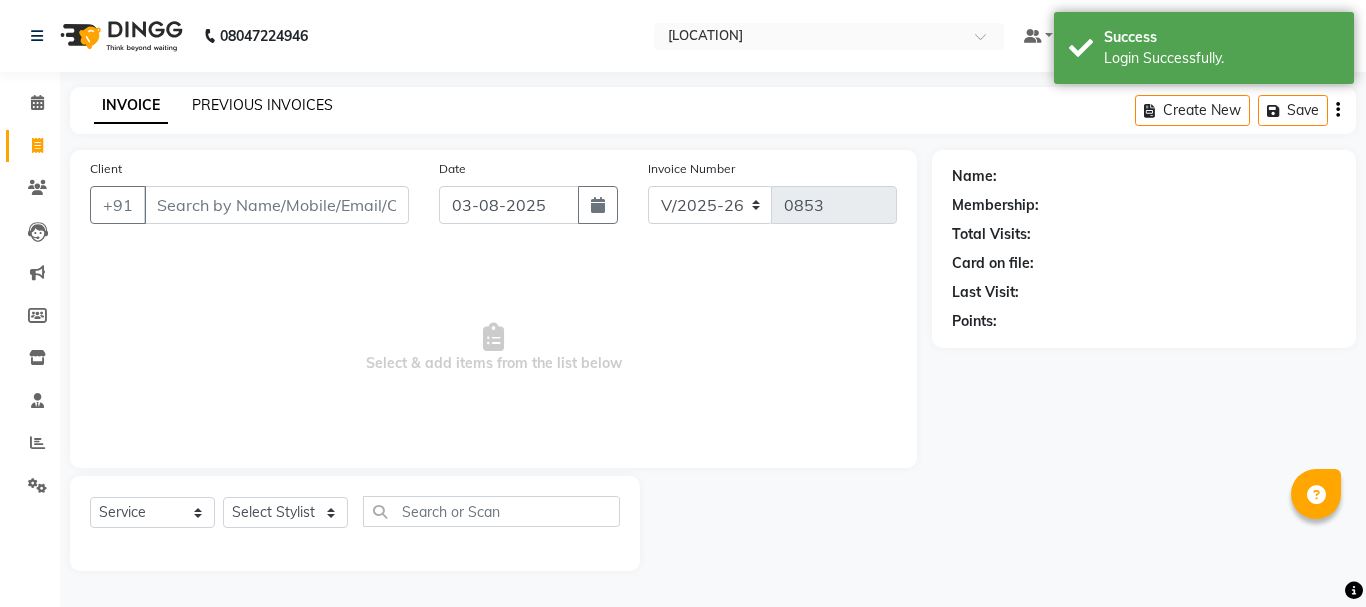 click on "PREVIOUS INVOICES" 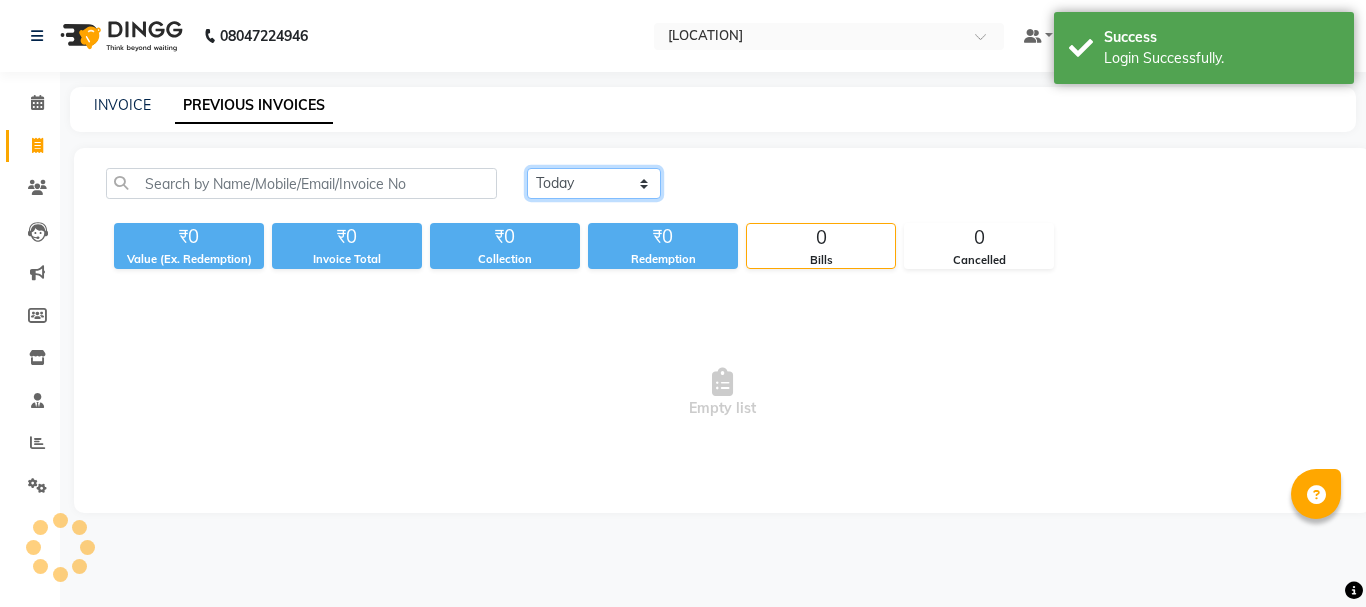 drag, startPoint x: 610, startPoint y: 180, endPoint x: 611, endPoint y: 198, distance: 18.027756 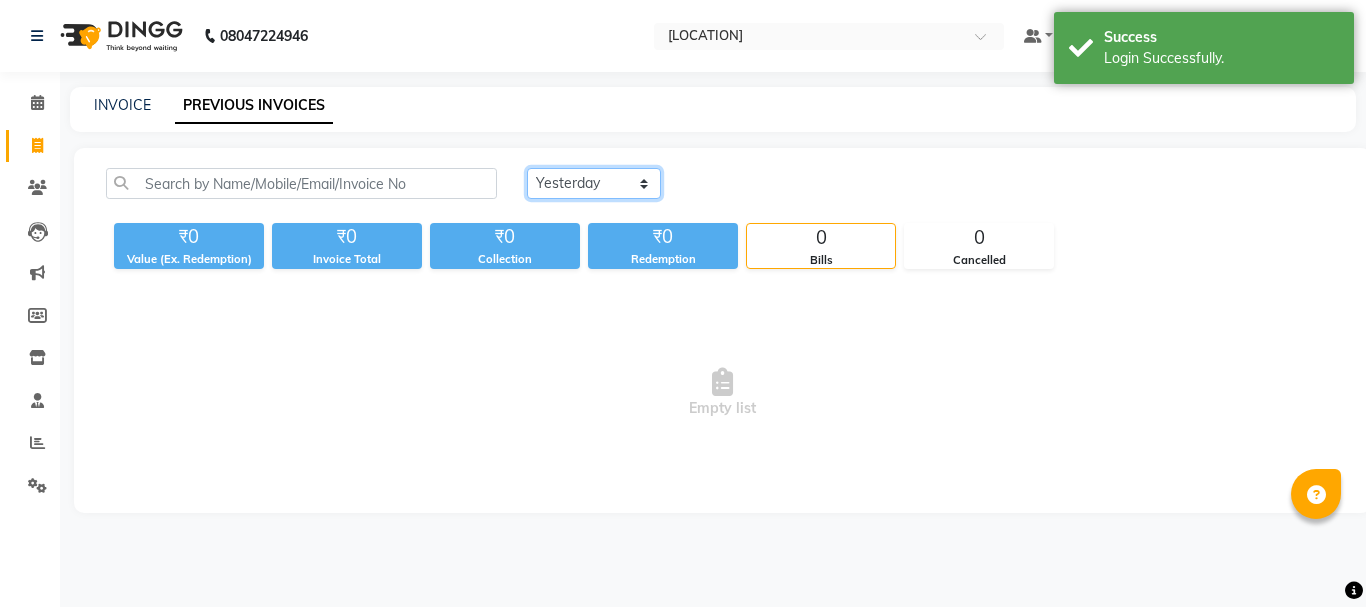 click on "Today Yesterday Custom Range" 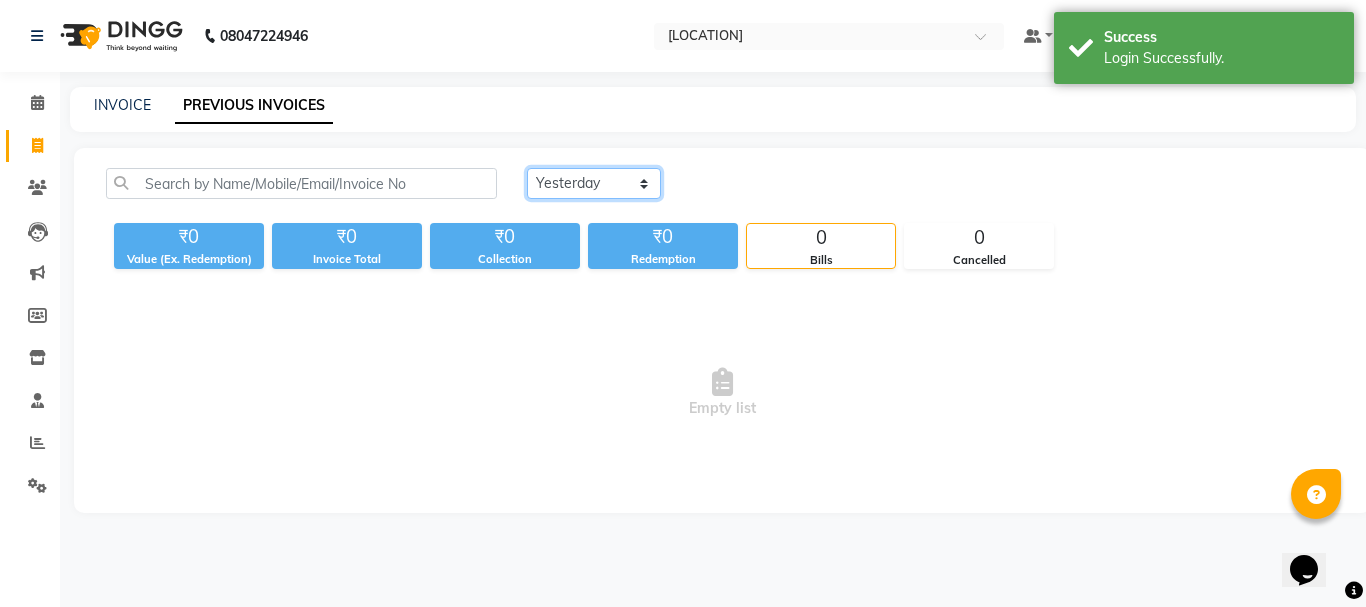 scroll, scrollTop: 0, scrollLeft: 0, axis: both 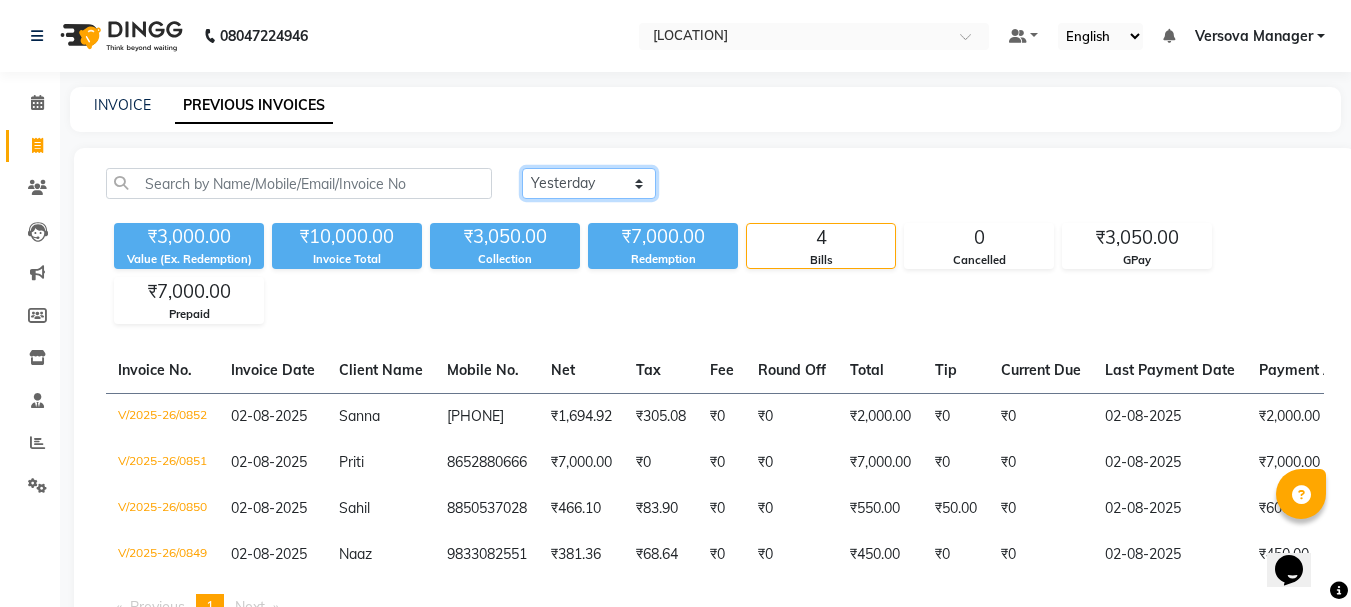 click on "Today Yesterday Custom Range" 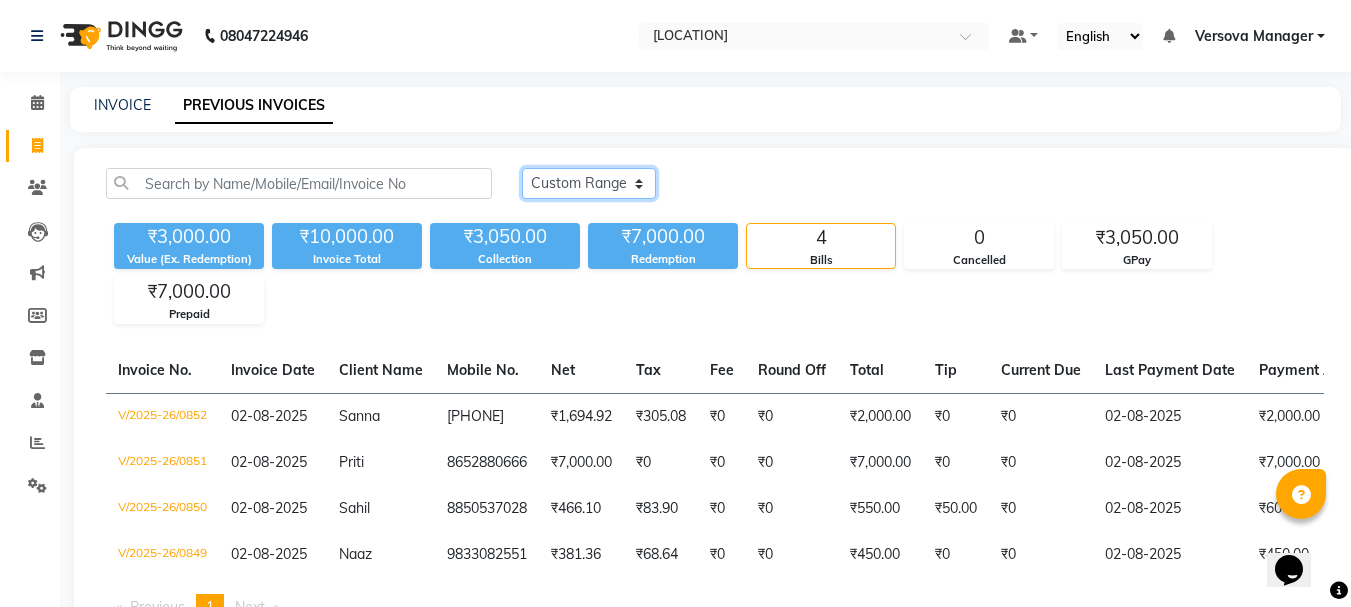 click on "Today Yesterday Custom Range" 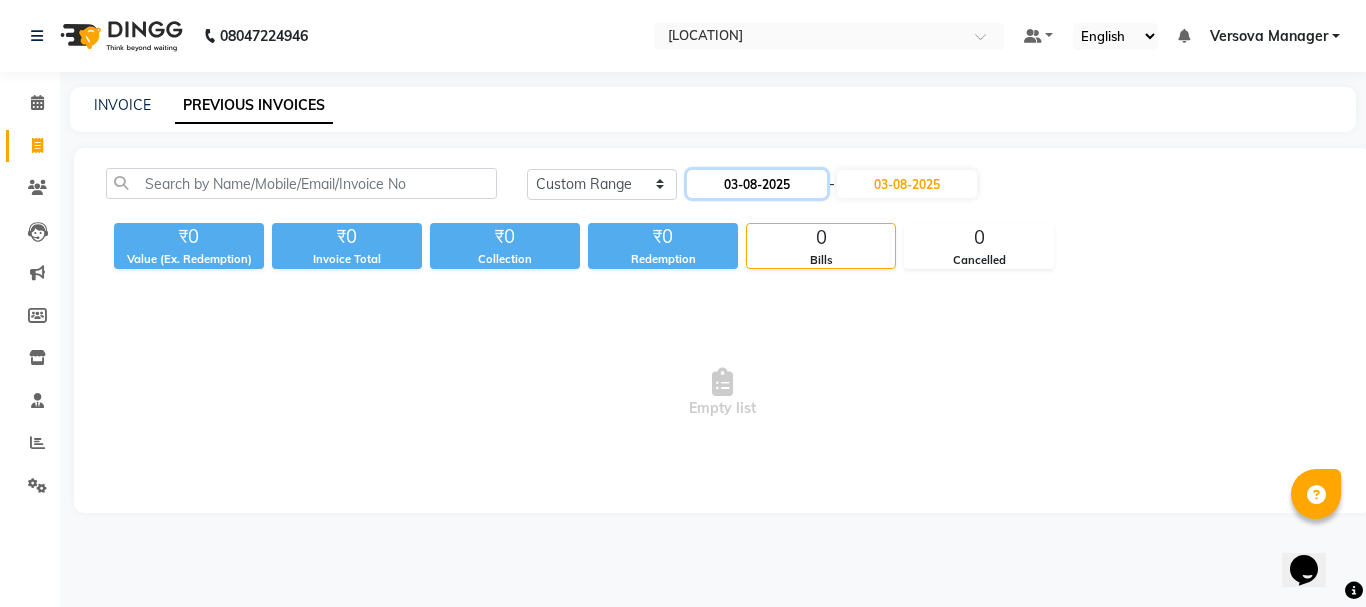 click on "03-08-2025" 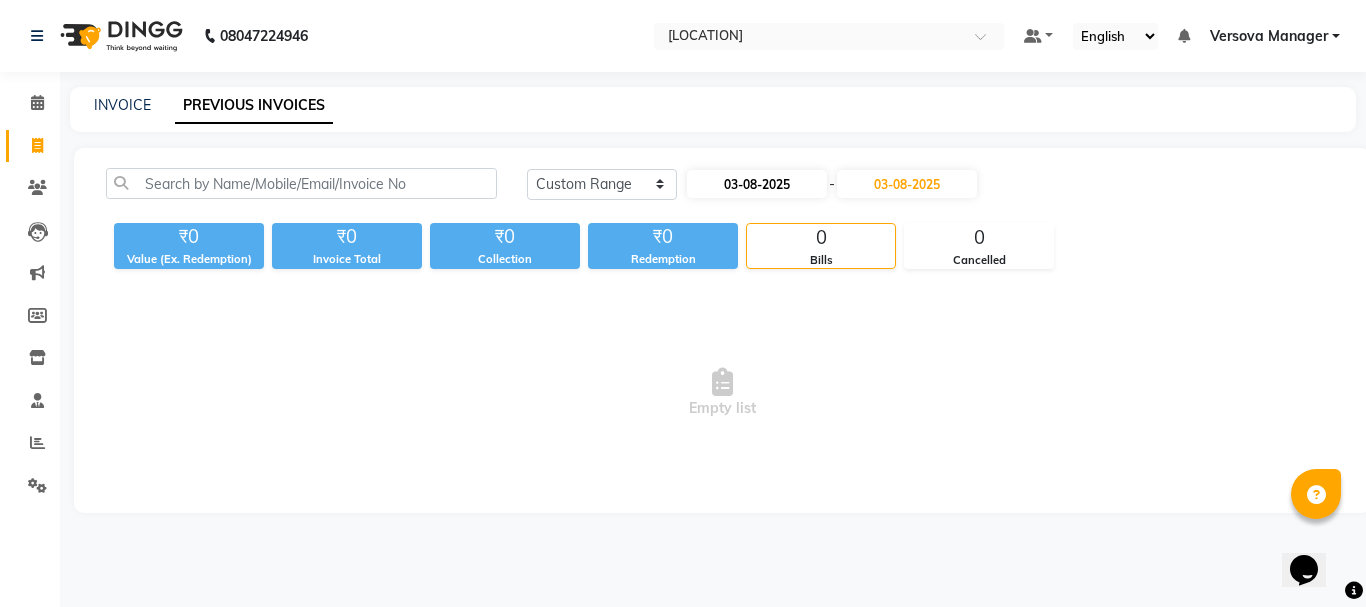 select on "8" 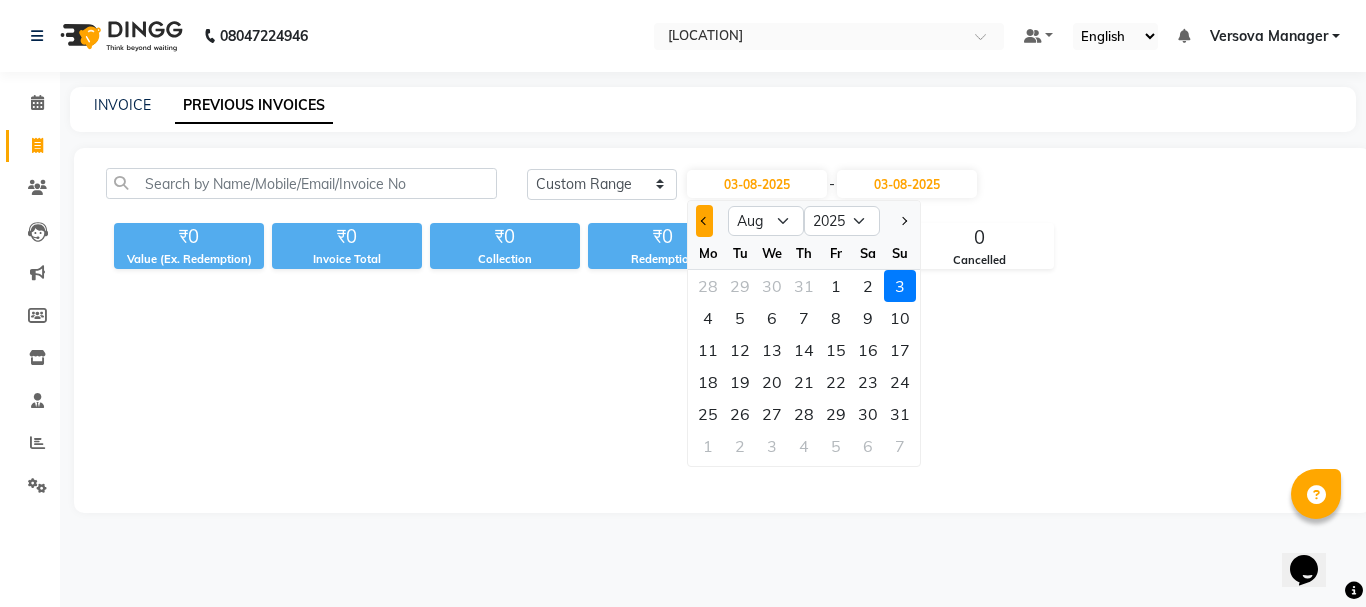 click 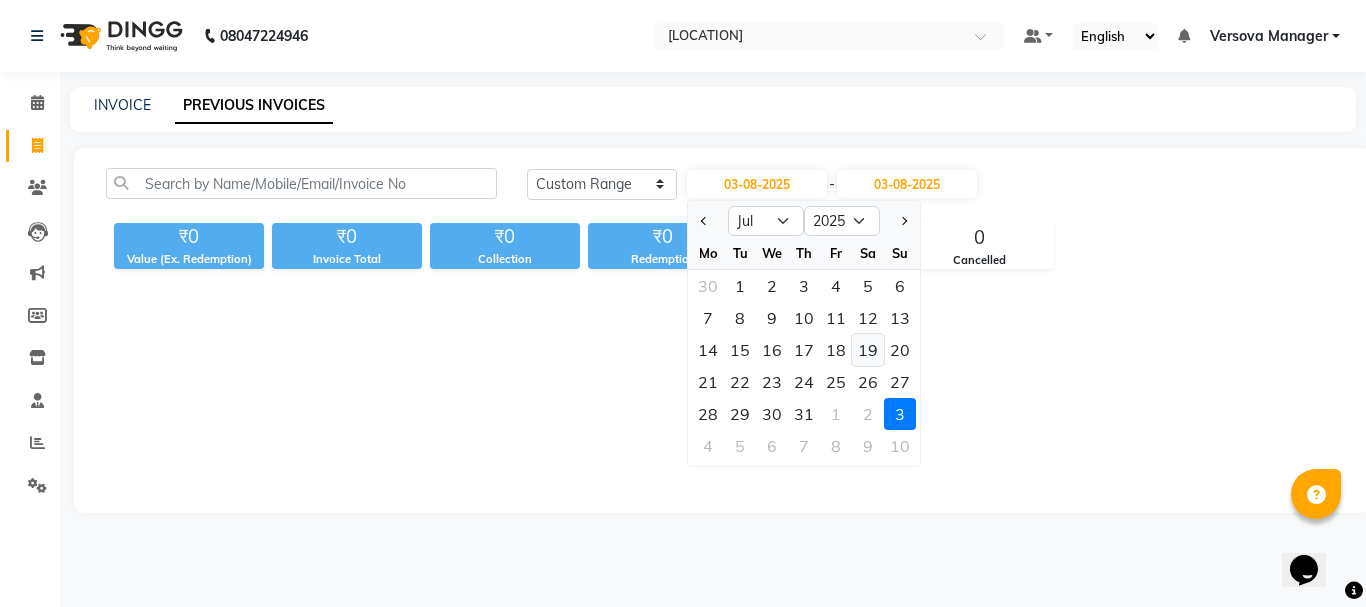 click on "19" 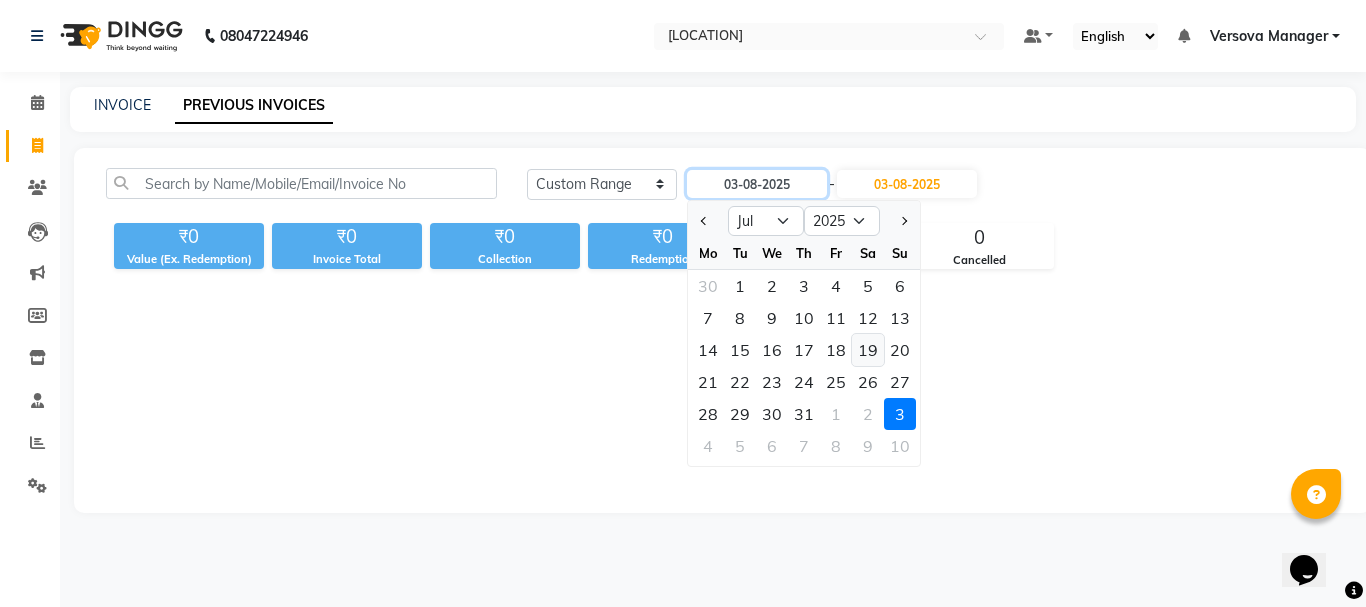 type on "19-07-2025" 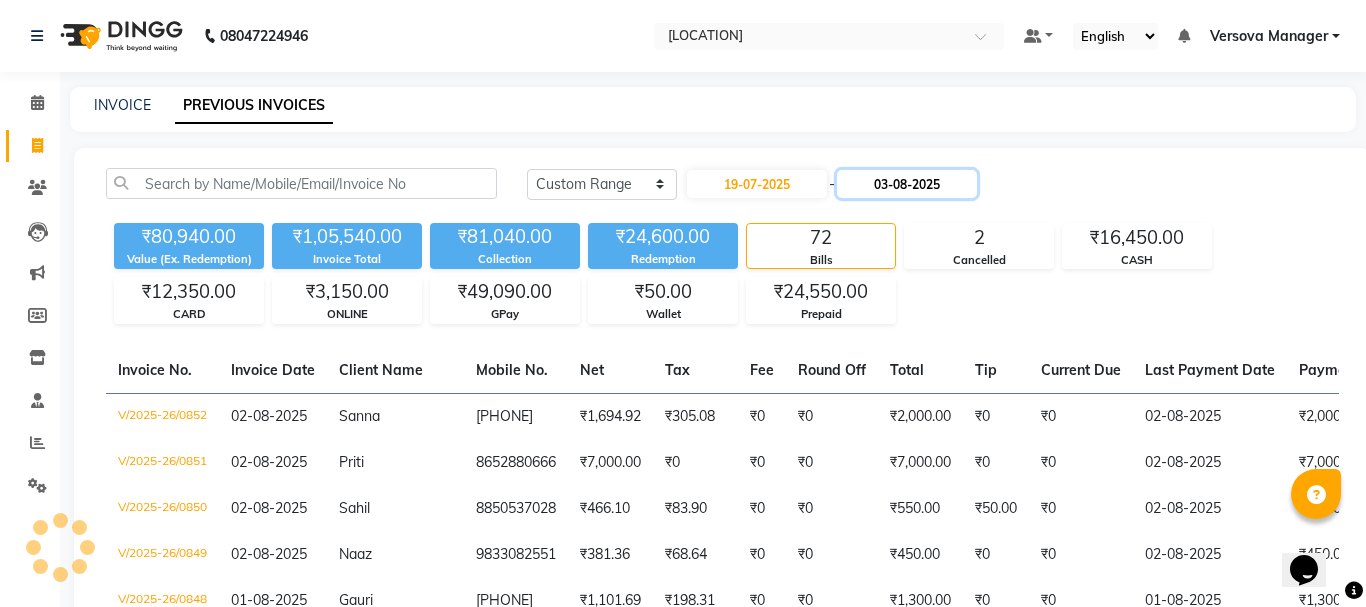 click on "03-08-2025" 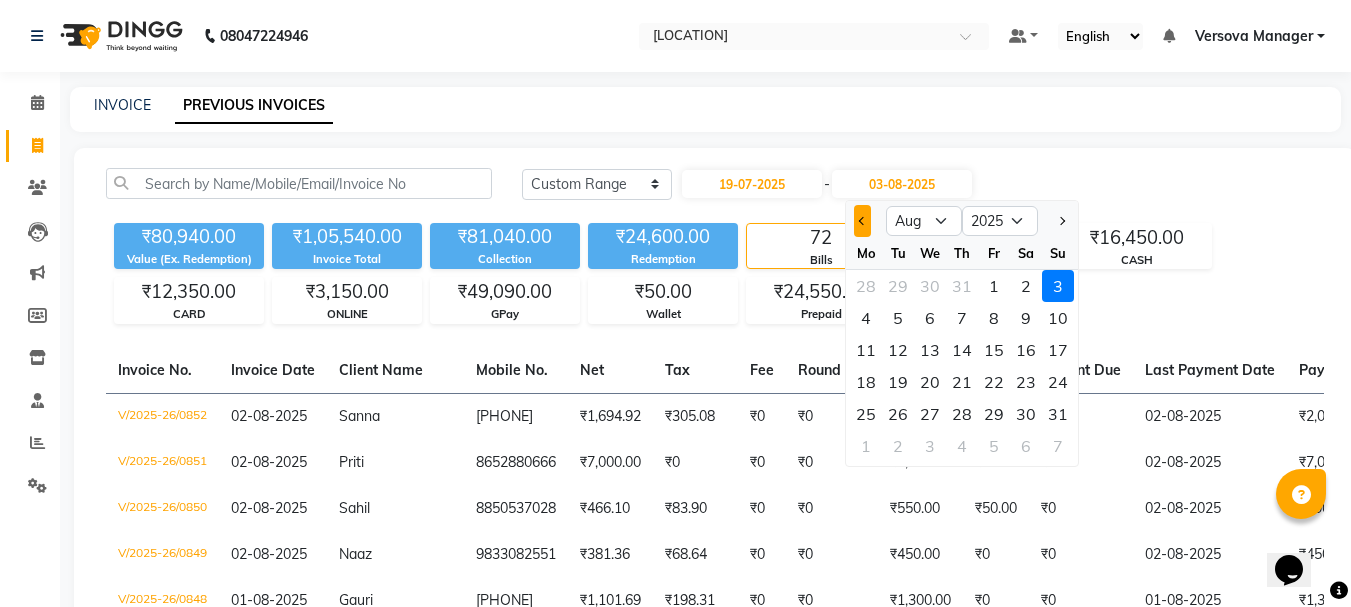 click 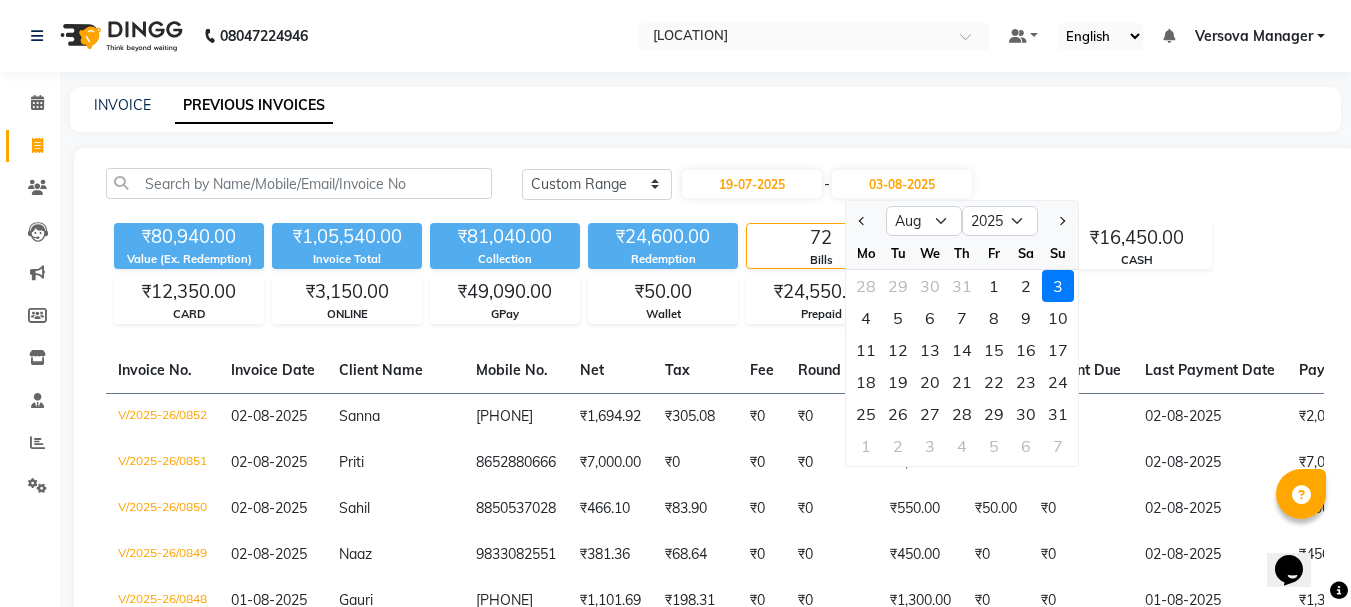 select on "7" 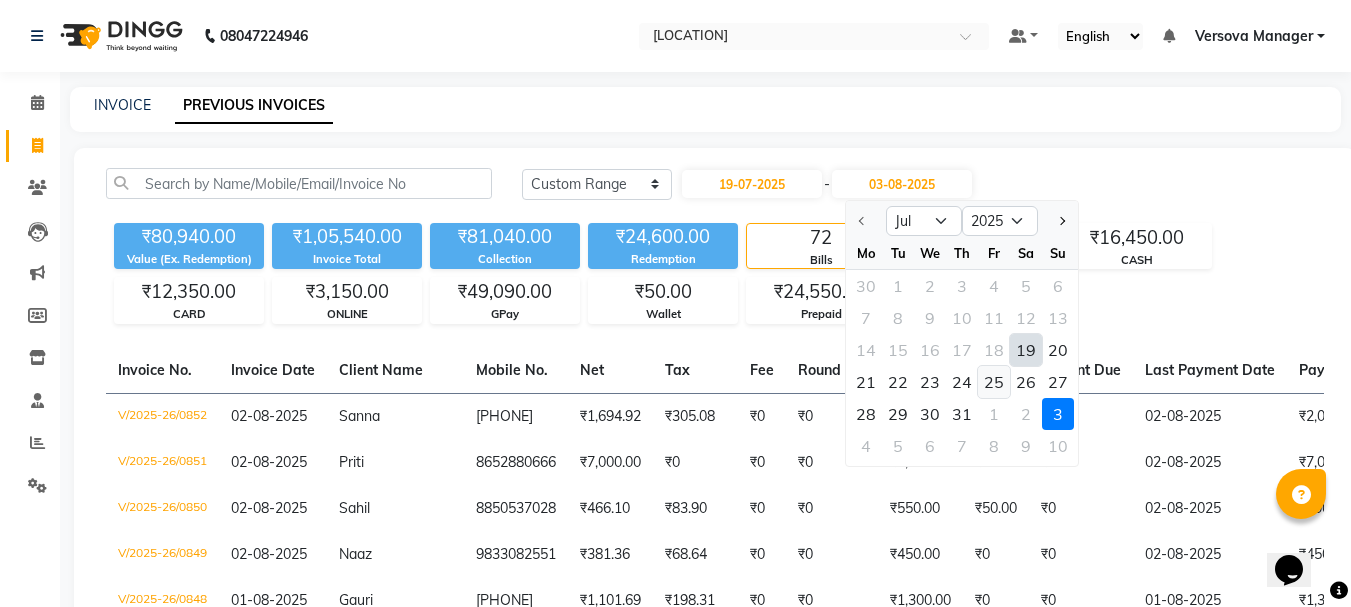 click on "25" 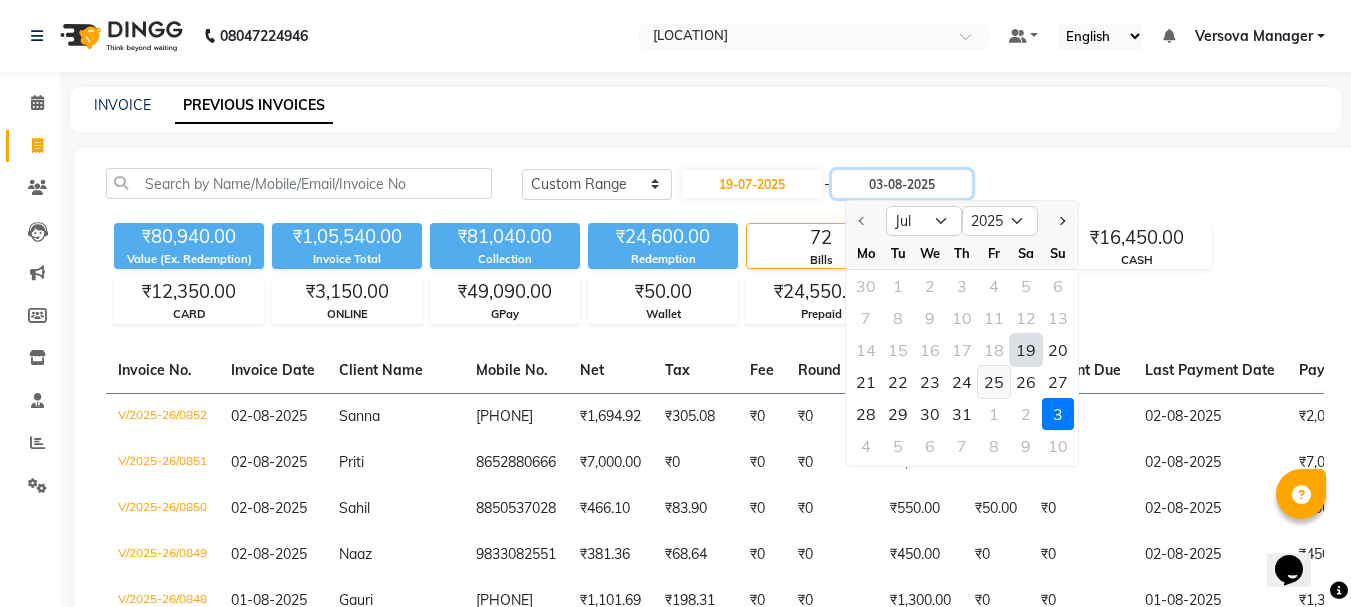 type on "25-07-2025" 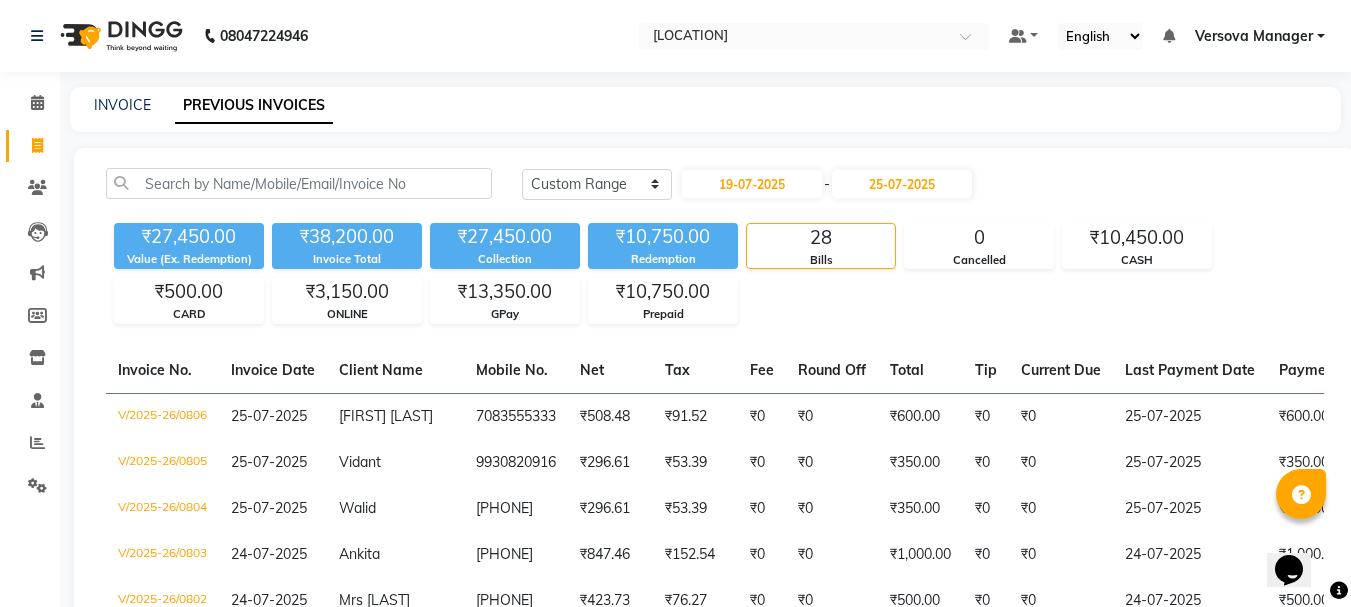click on "Today Yesterday Custom Range [DATE] - [DATE]" 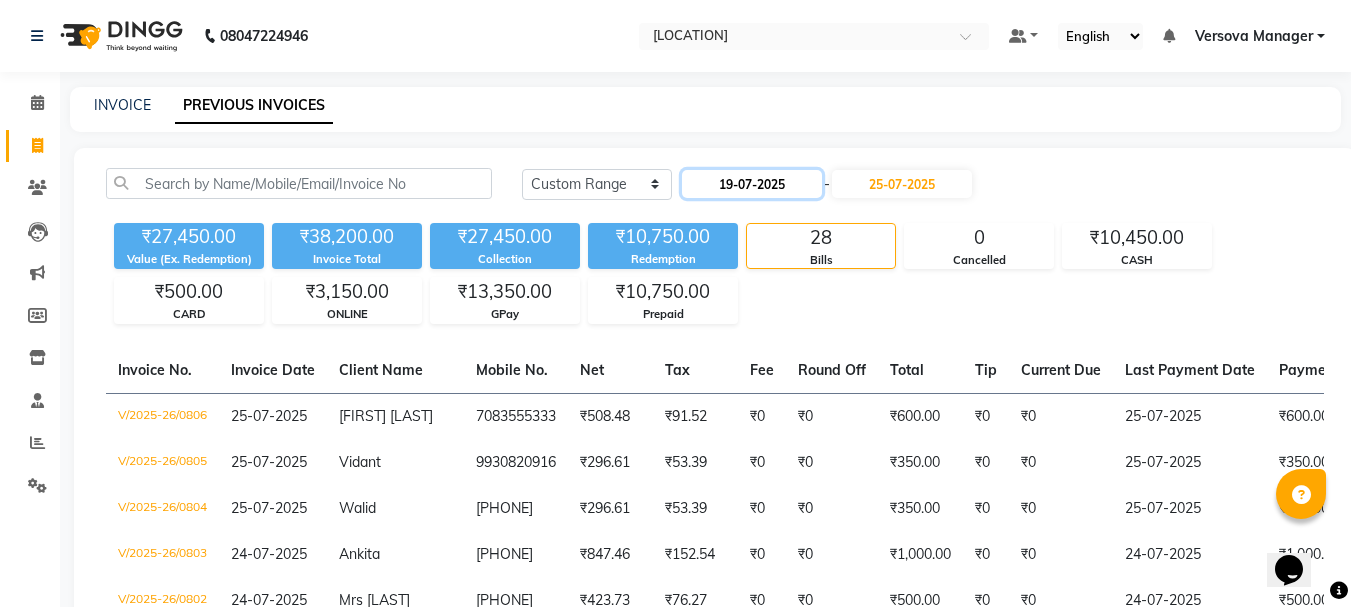 click on "19-07-2025" 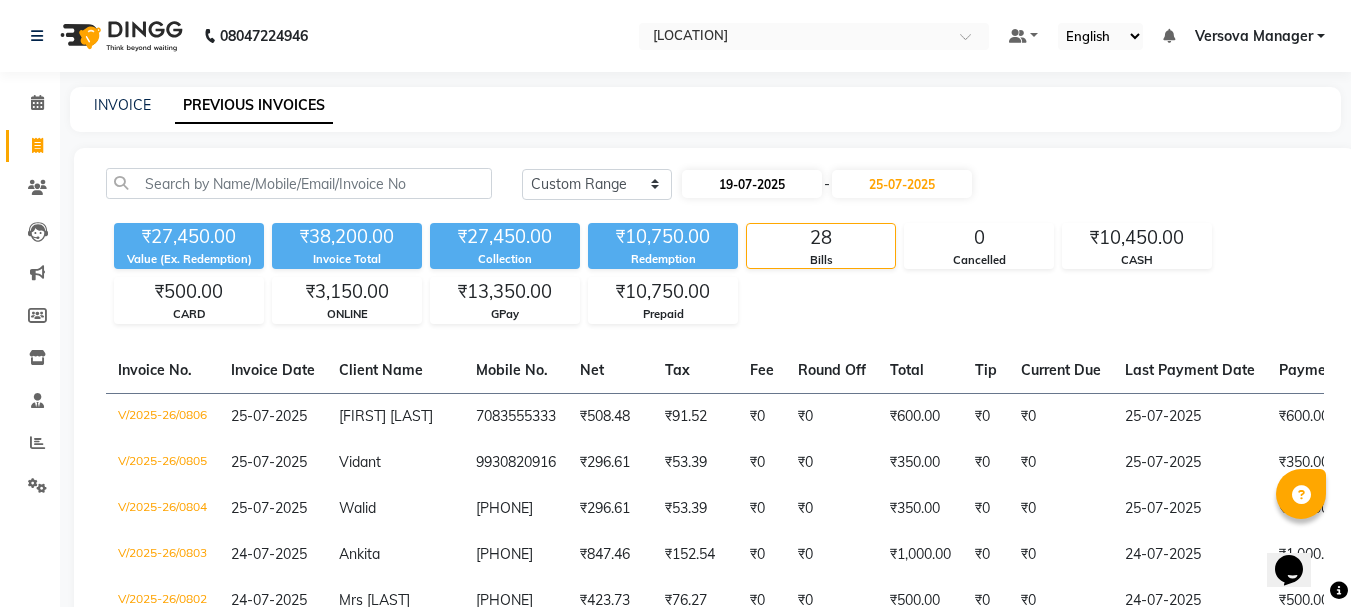 select on "7" 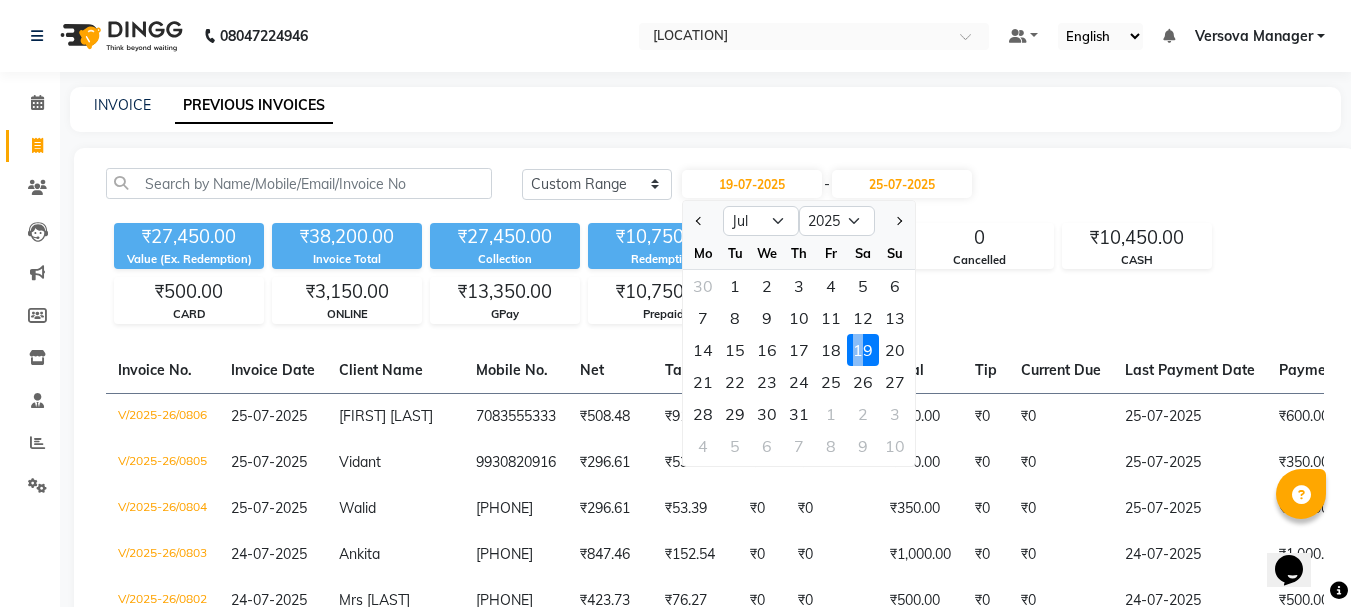 click on "19" 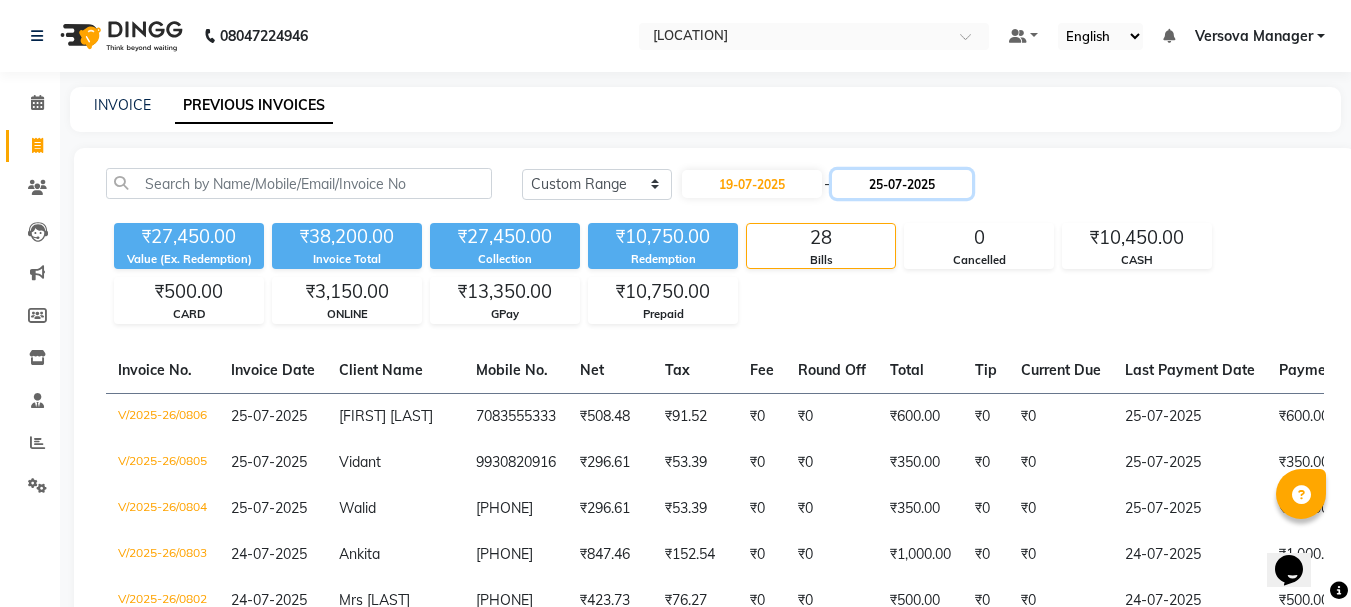 click on "25-07-2025" 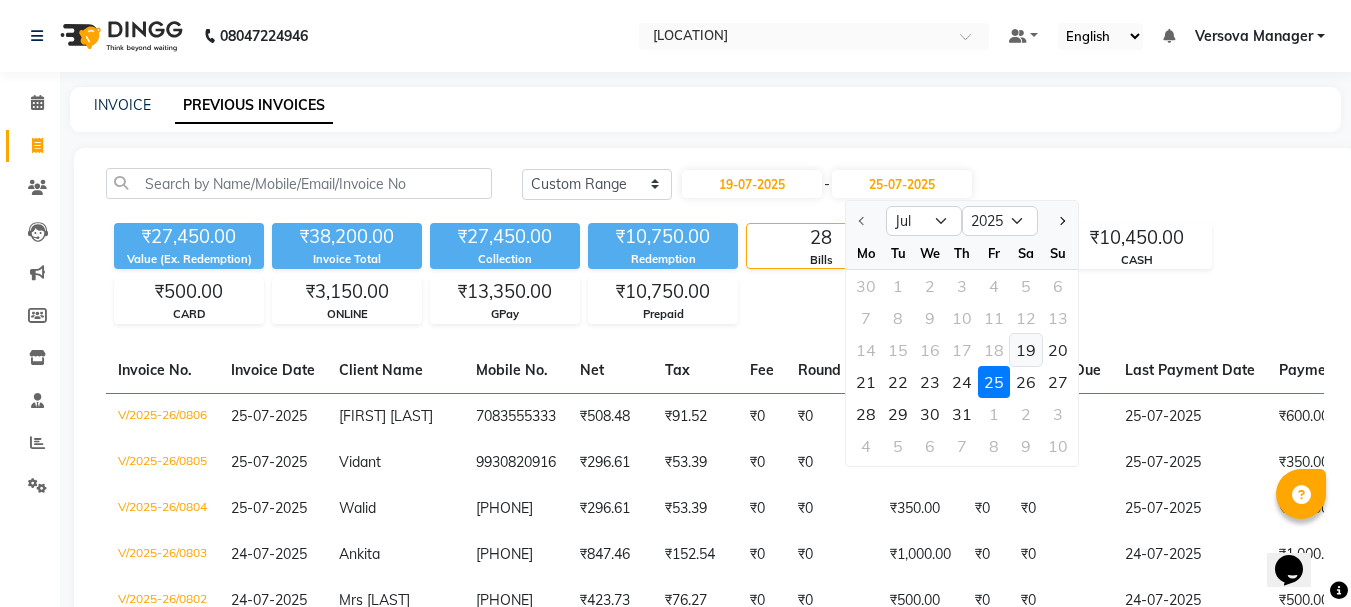 click on "19" 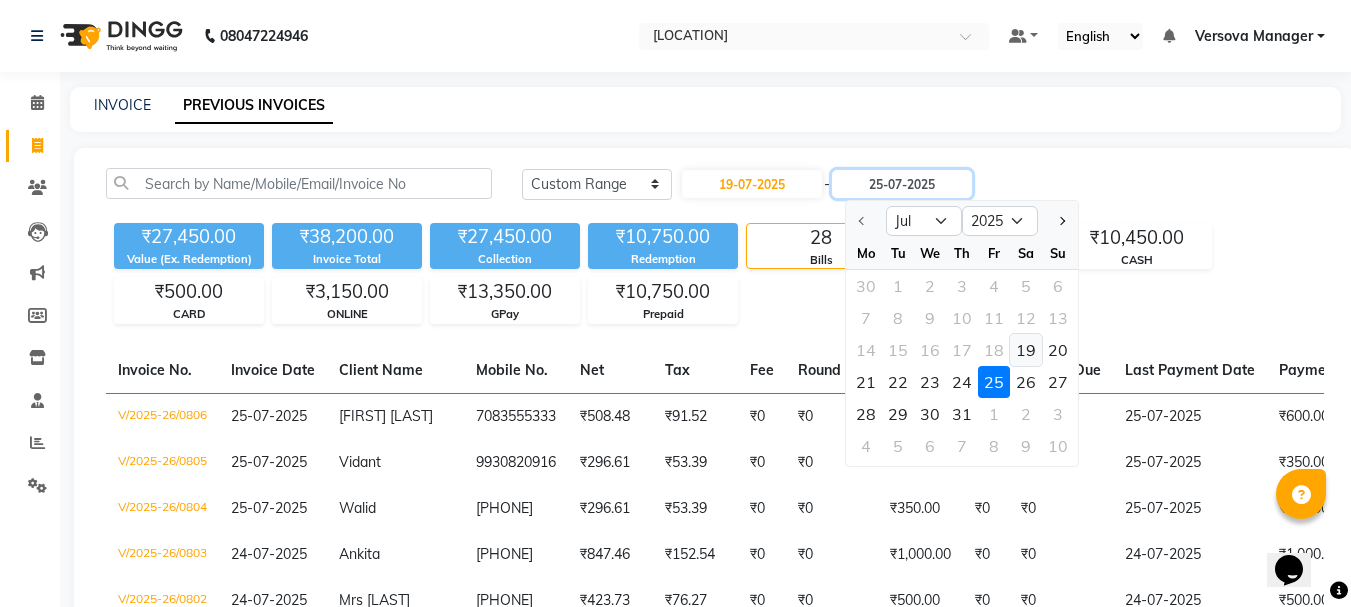 type on "19-07-2025" 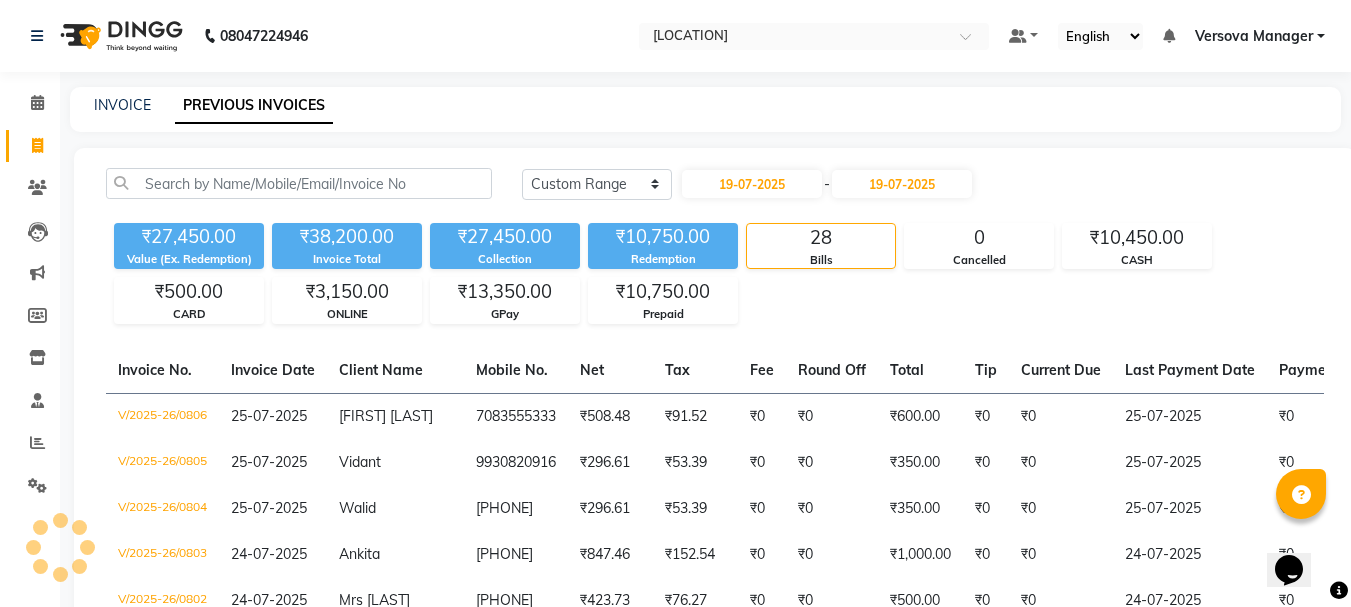 click on "Today Yesterday Custom Range [DATE] - [DATE]" 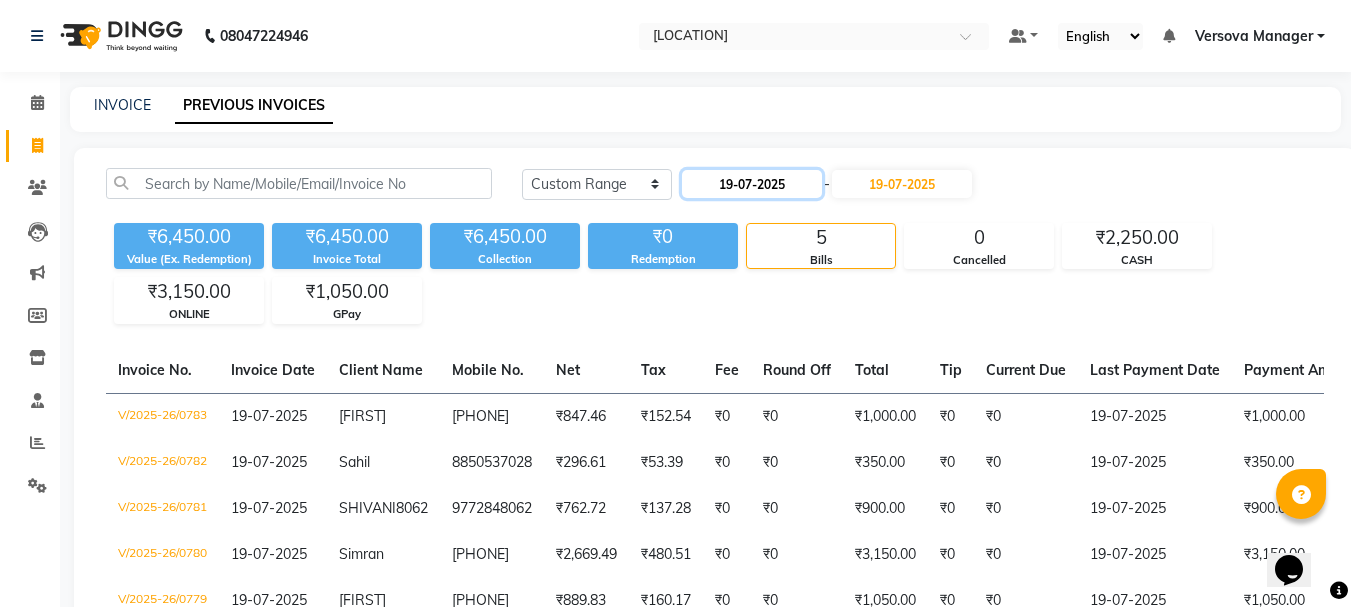 click on "19-07-2025" 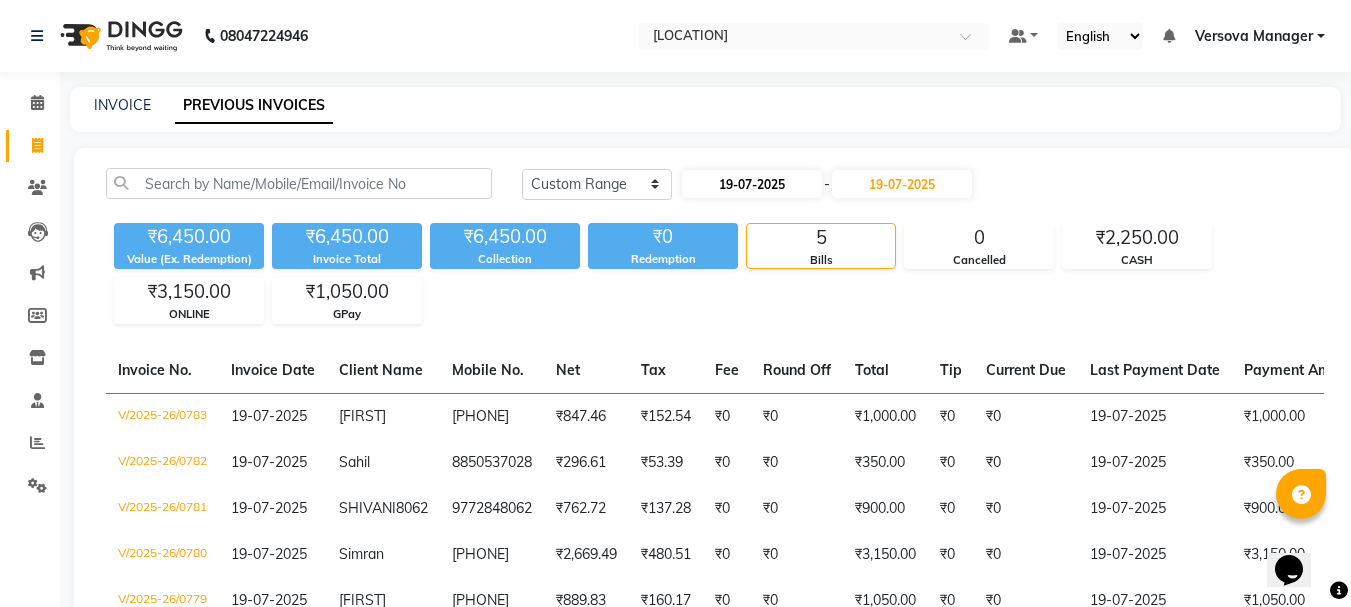 select on "7" 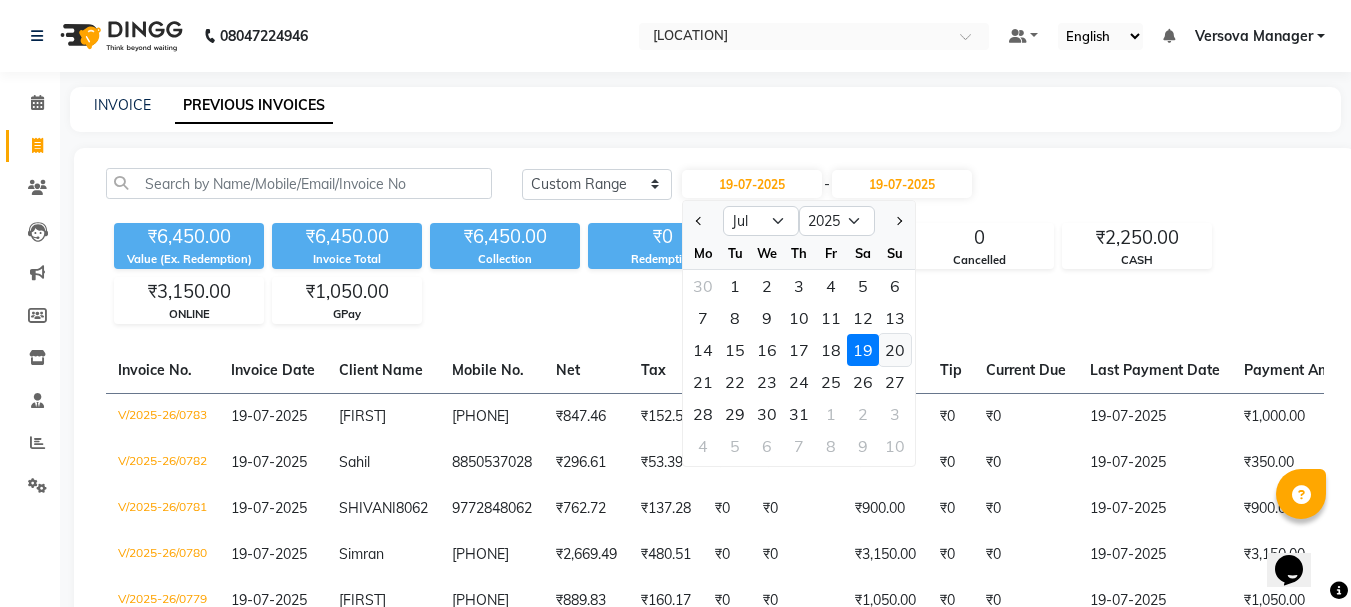 click on "20" 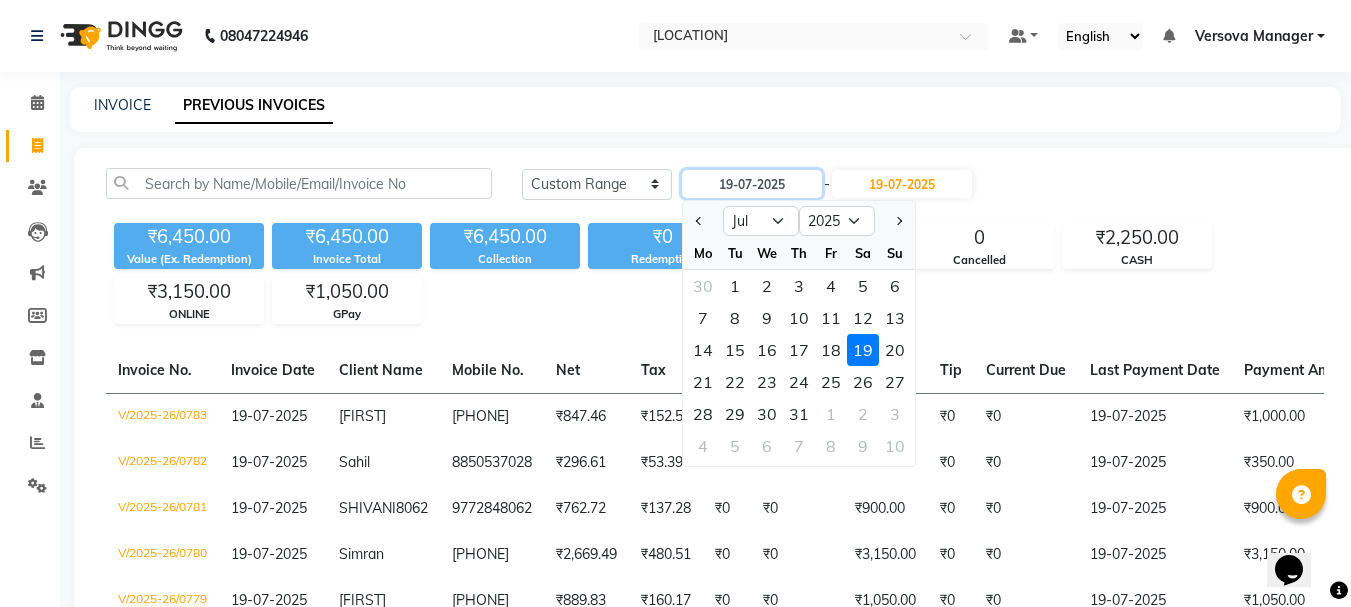 type on "20-07-2025" 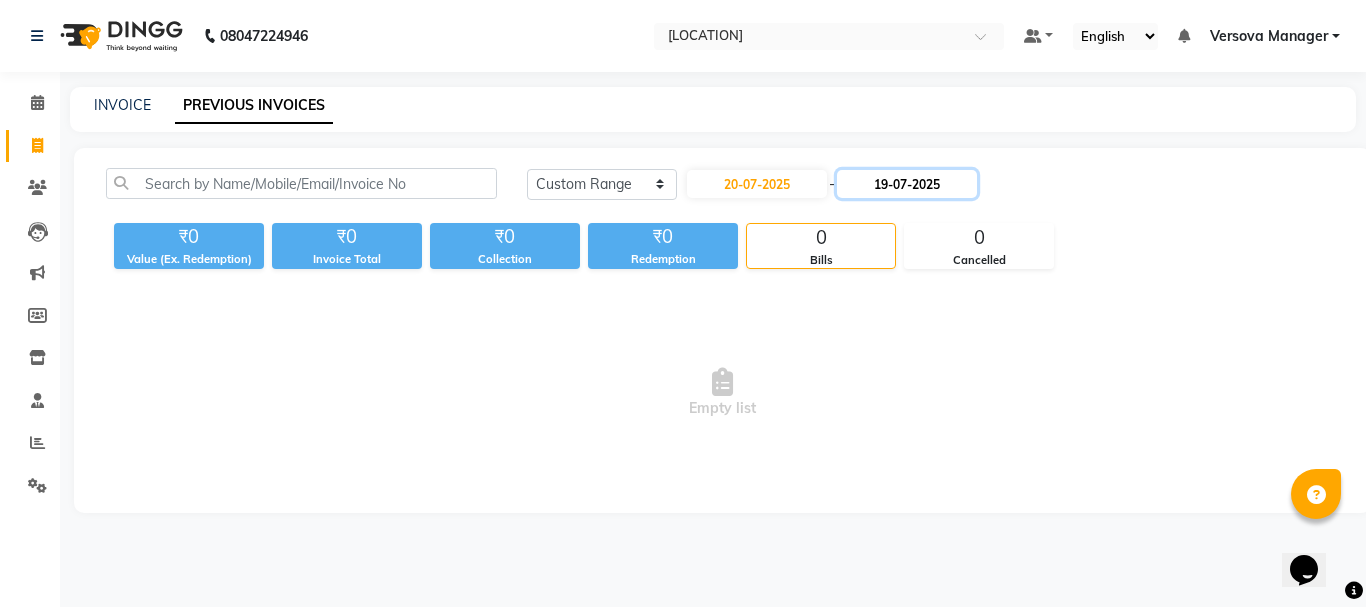 click on "19-07-2025" 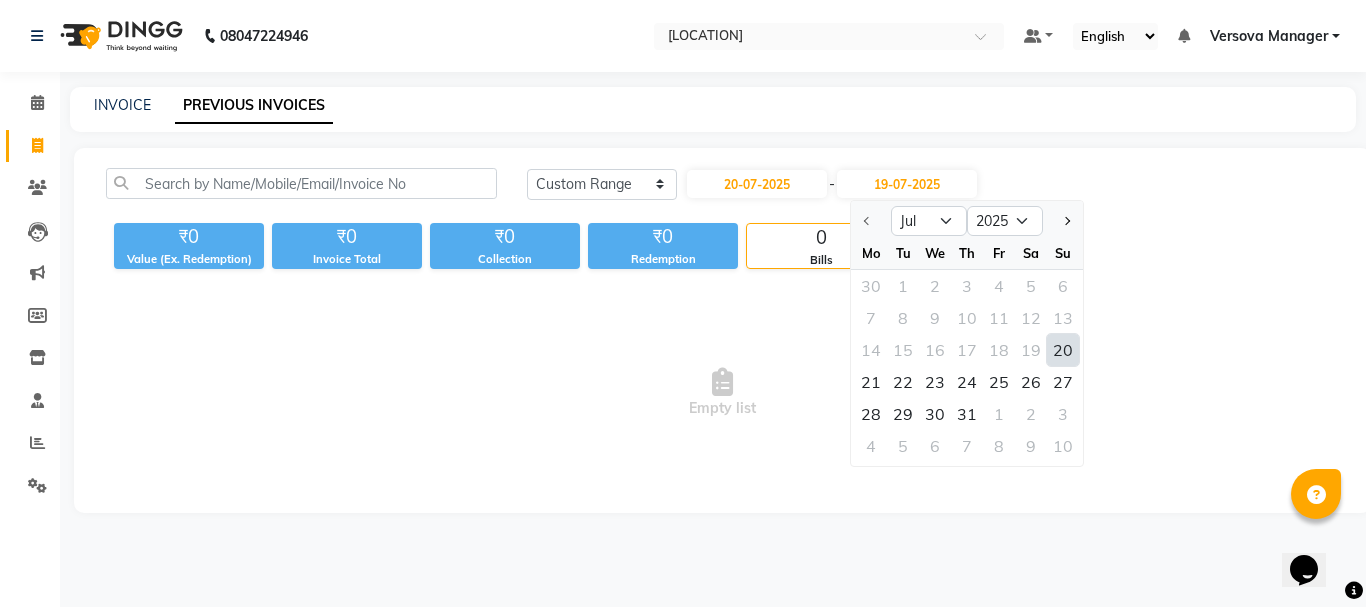 click on "20" 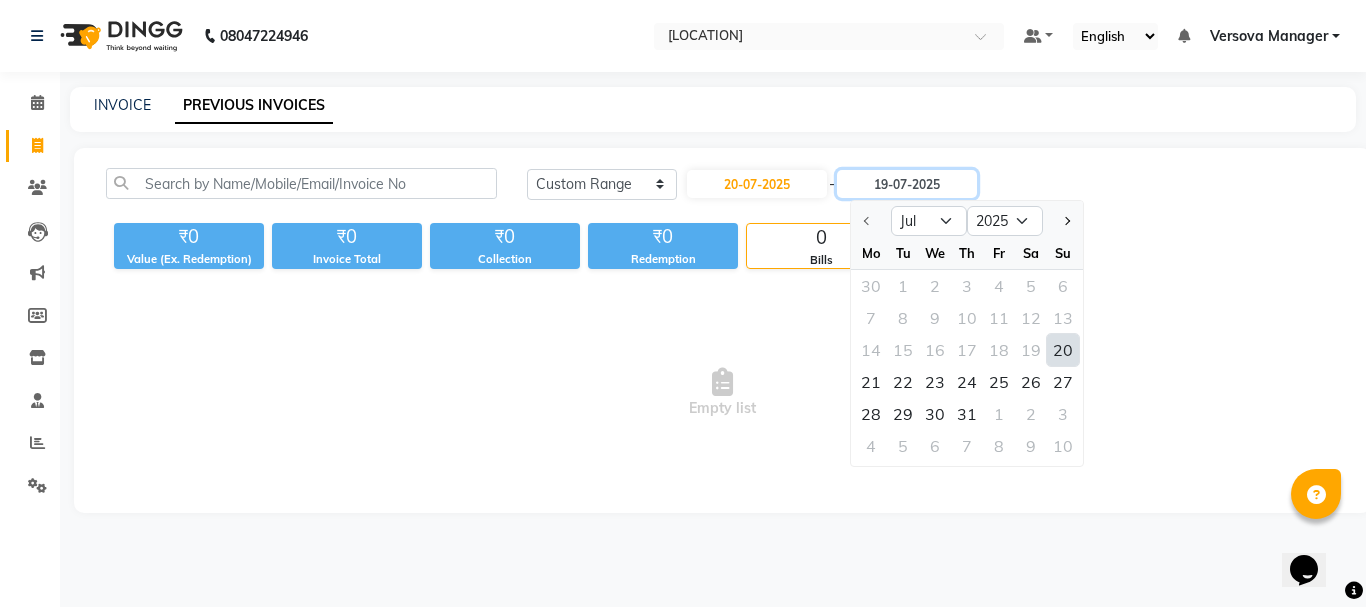 type on "20-07-2025" 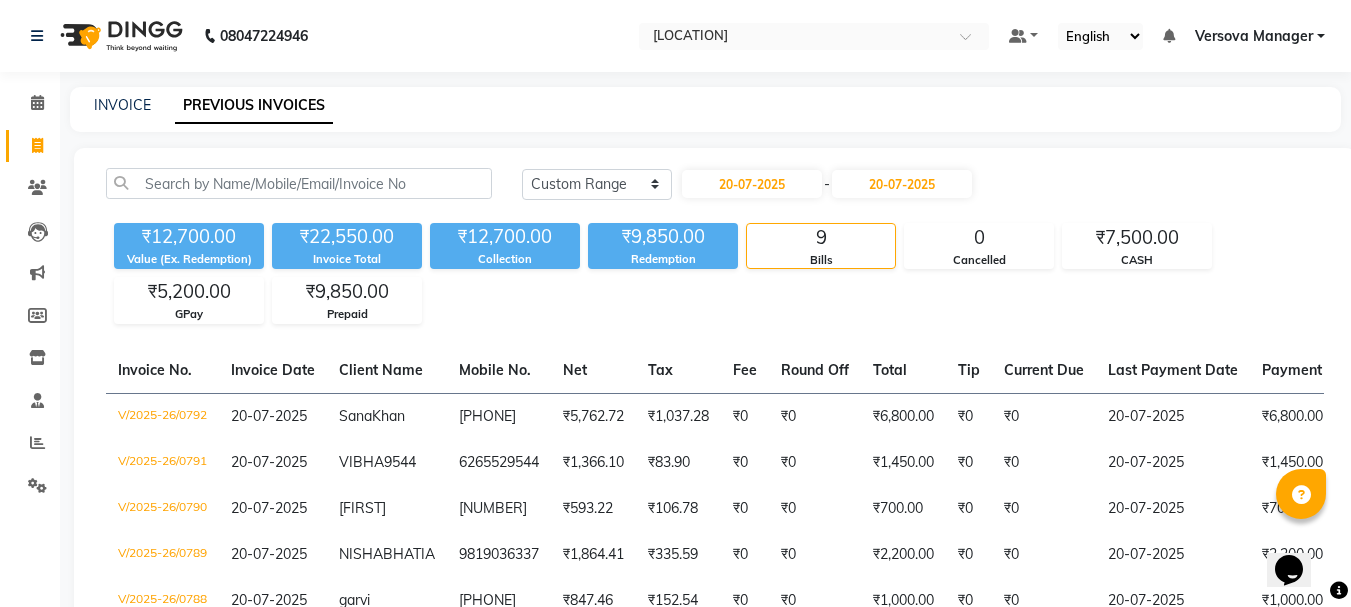 click on "Current Due" 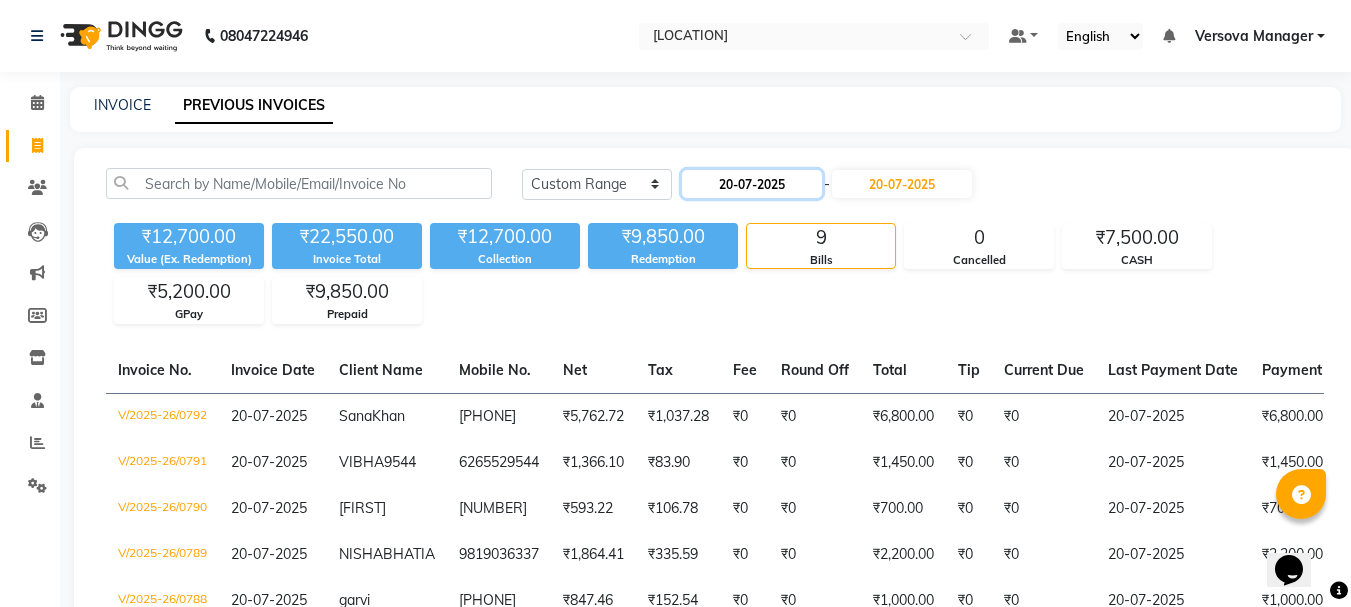 click on "20-07-2025" 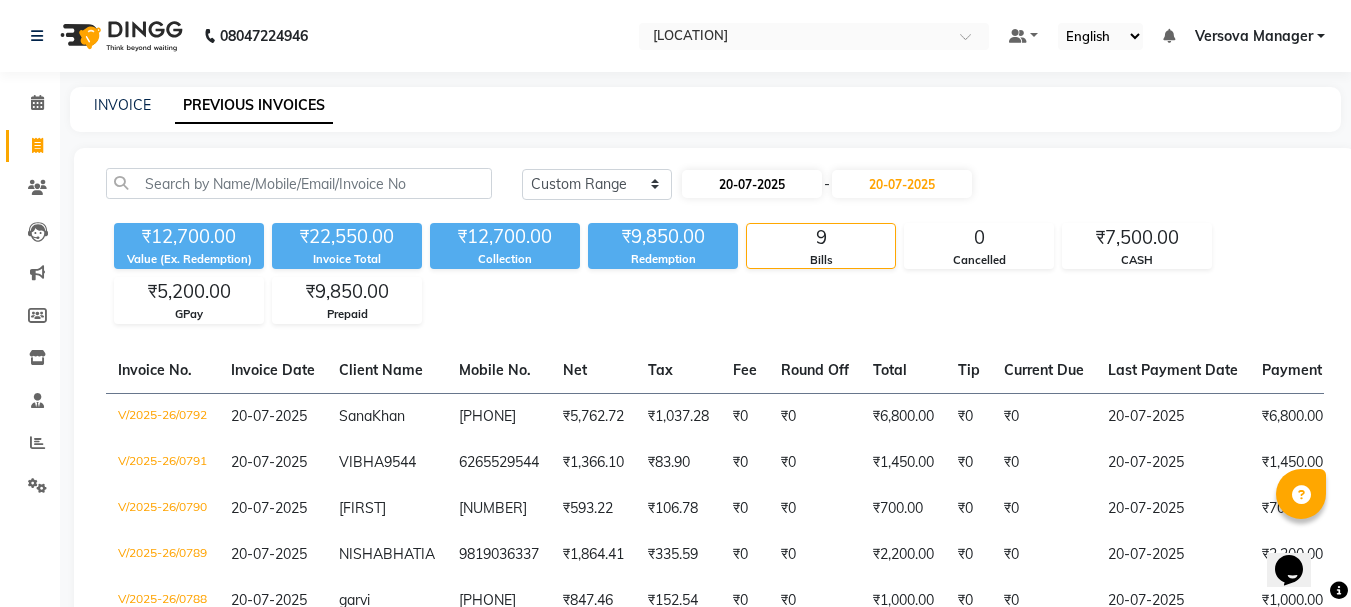 select on "7" 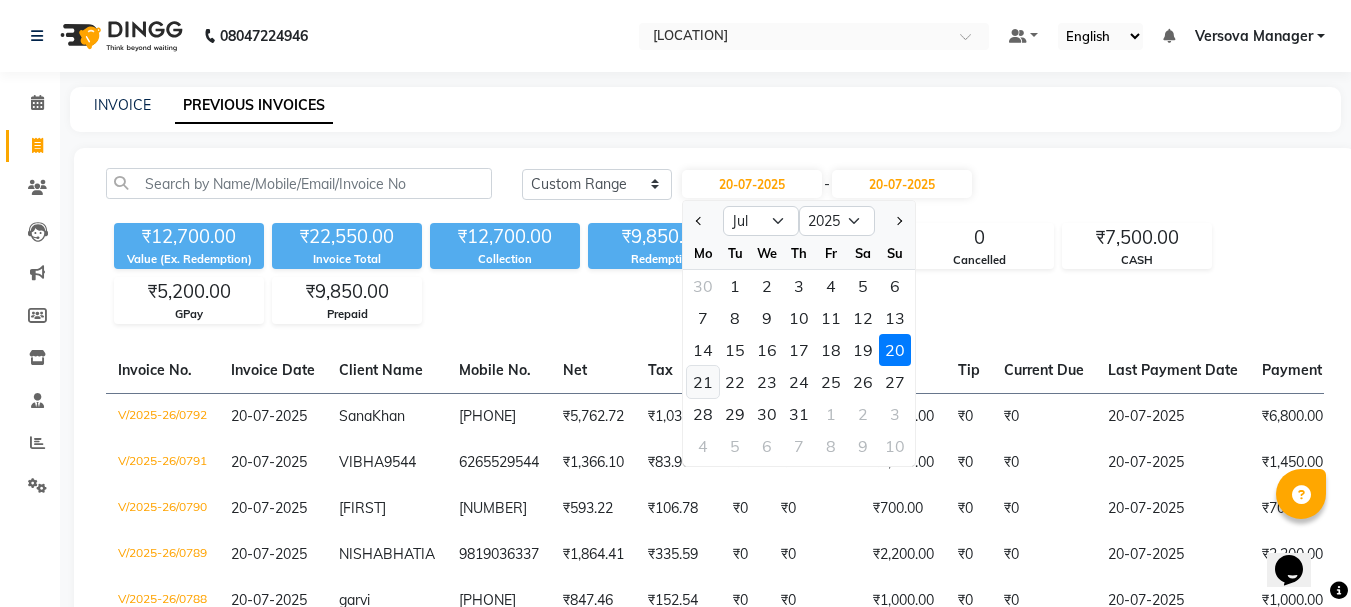 click on "21" 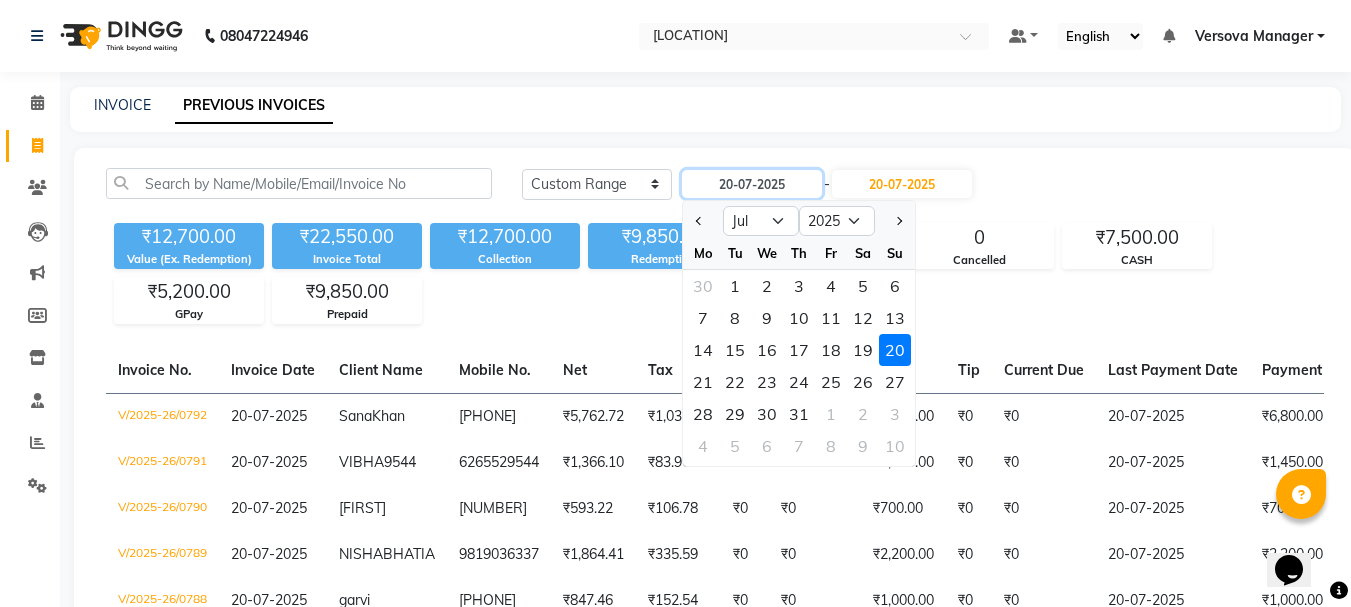 type on "21-07-2025" 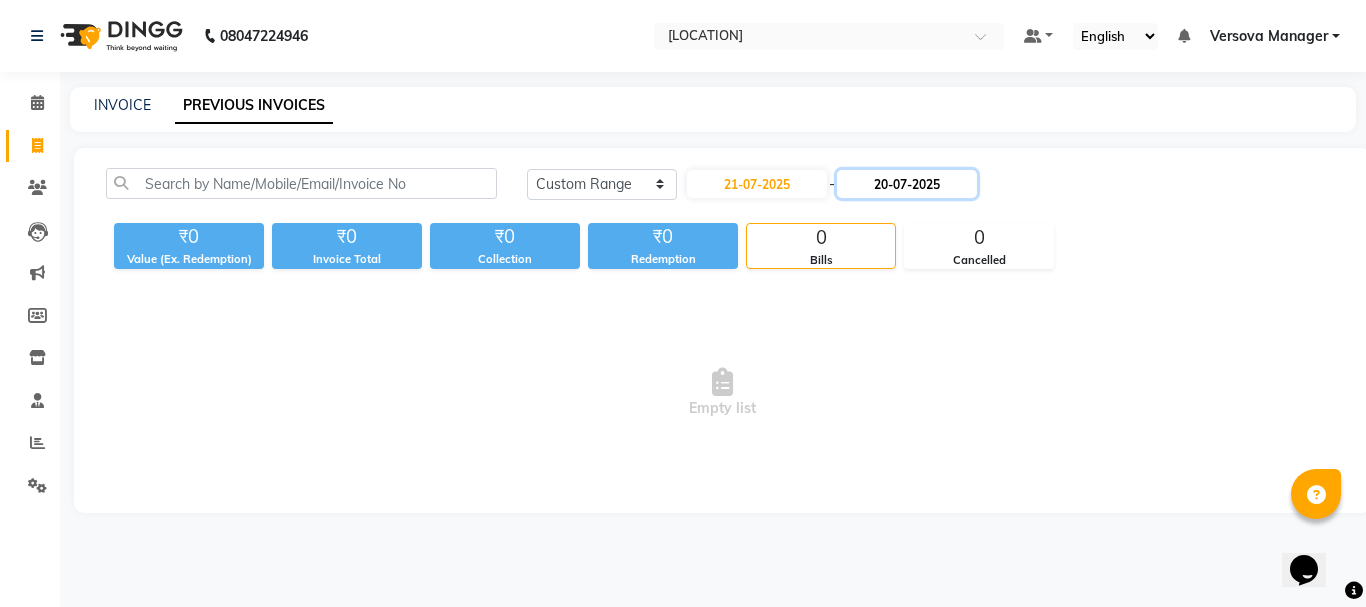 click on "20-07-2025" 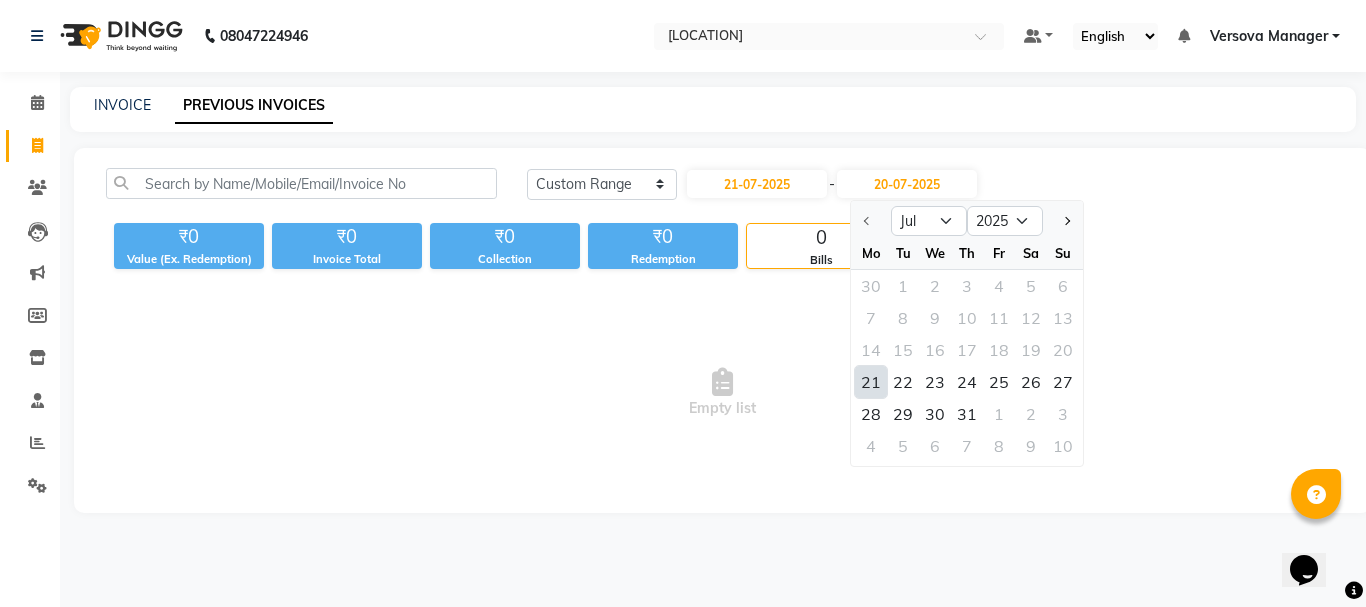 click on "21" 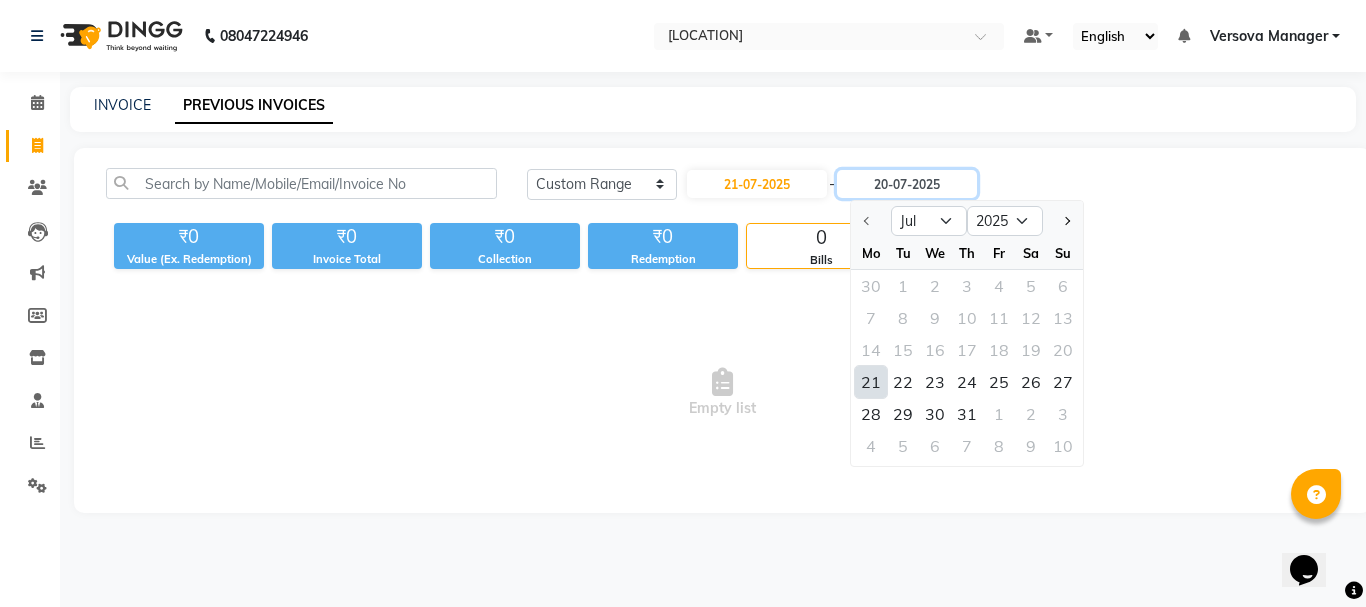 type on "21-07-2025" 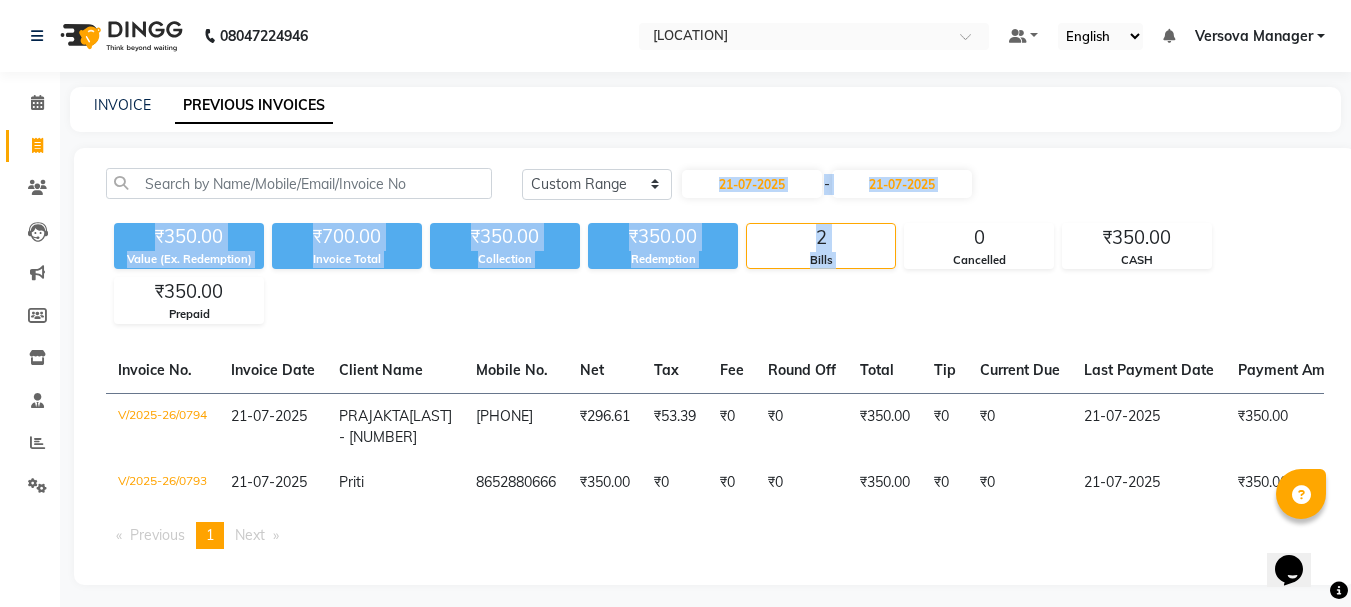 drag, startPoint x: 734, startPoint y: 155, endPoint x: 716, endPoint y: 161, distance: 18.973665 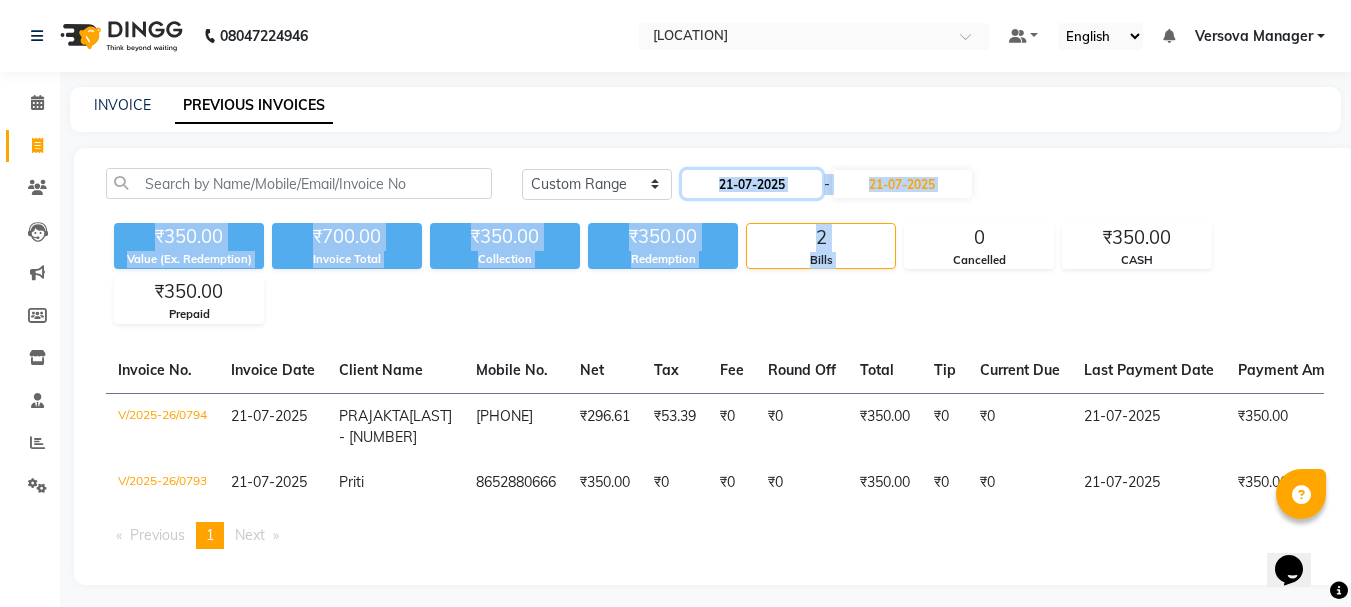 click on "21-07-2025" 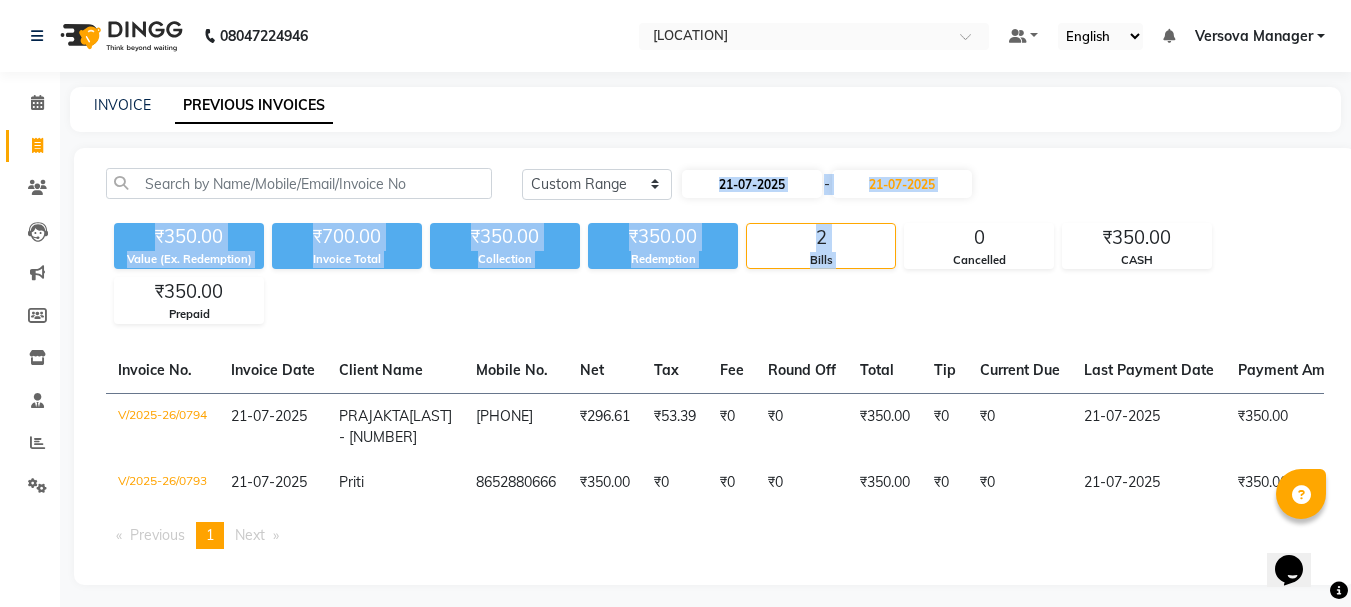 select on "7" 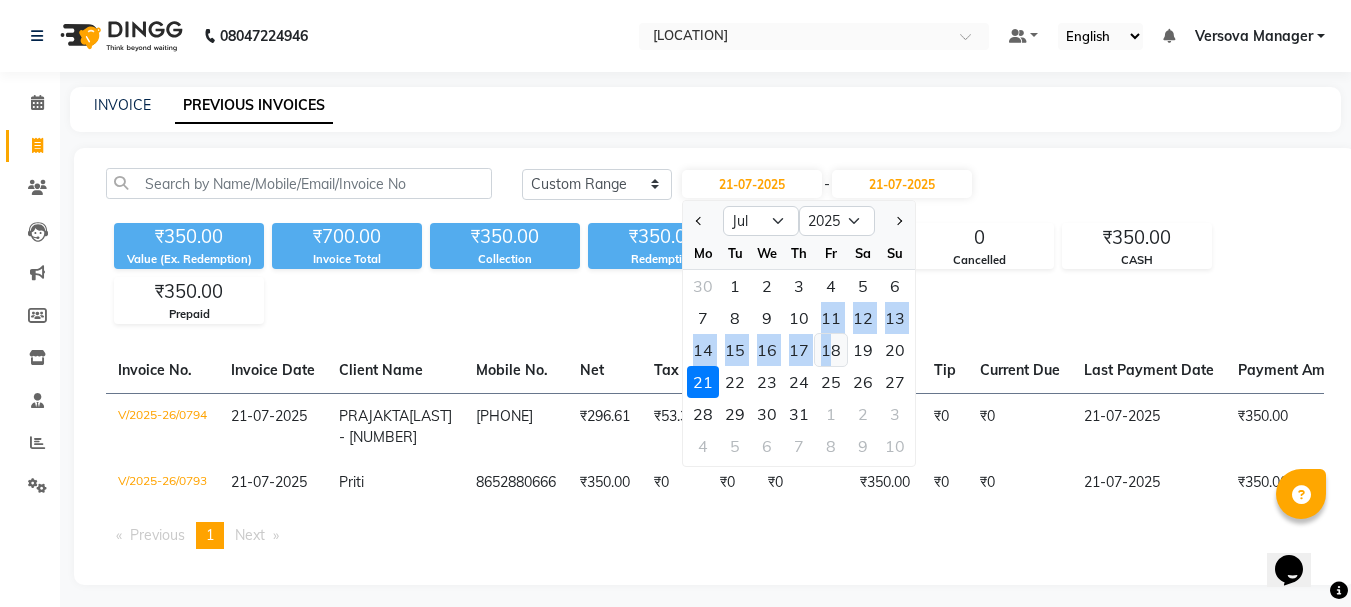 drag, startPoint x: 824, startPoint y: 307, endPoint x: 829, endPoint y: 361, distance: 54.230988 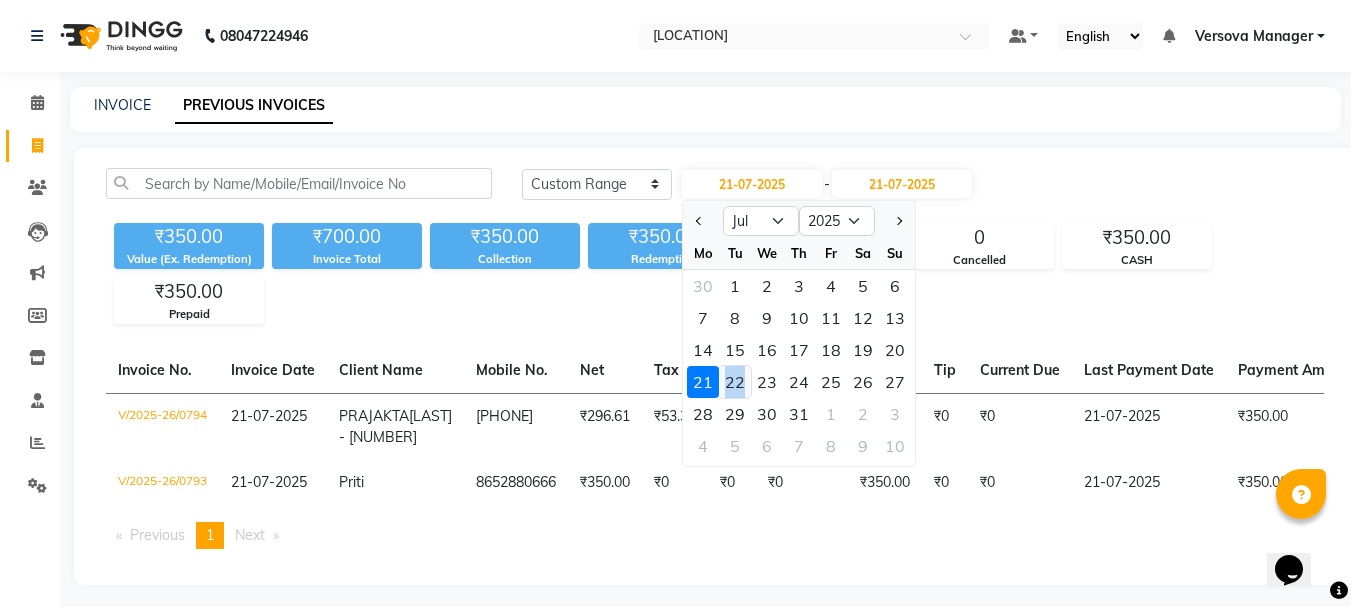 click on "22" 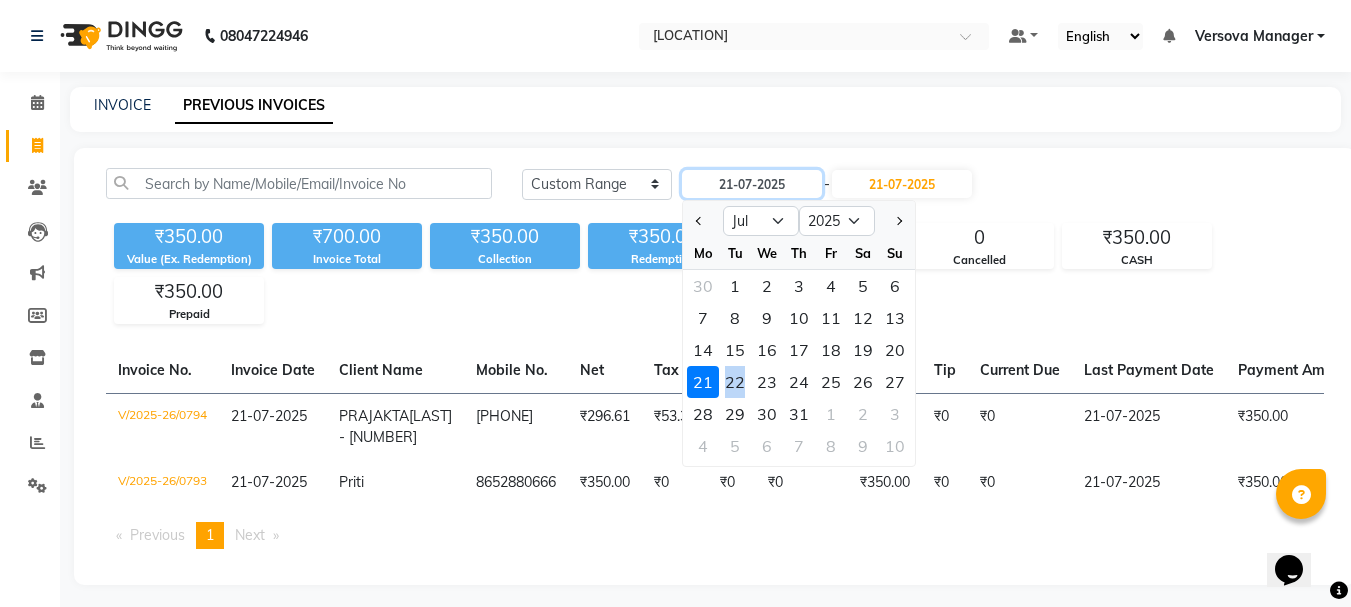 type on "22-07-2025" 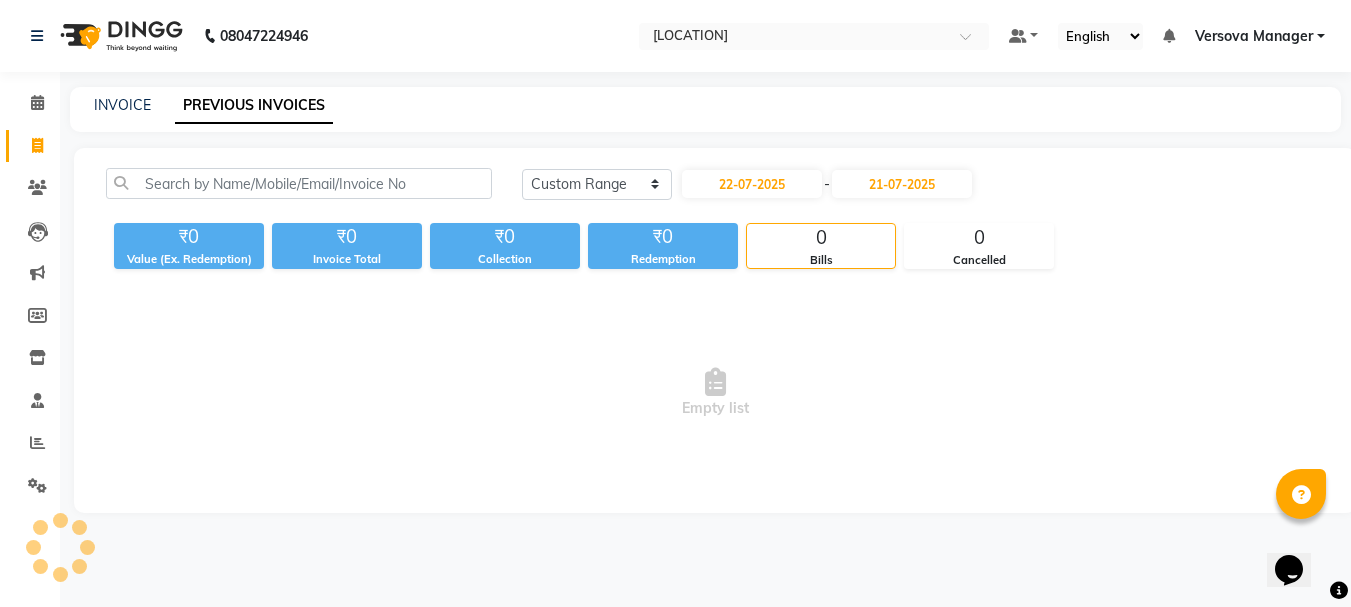 click on "Today Yesterday Custom Range [DATE] - [DATE] ₹0 Value (Ex. Redemption) ₹0 Invoice Total  ₹0 Collection ₹0 Redemption 0 Bills 0 Cancelled  Empty list" 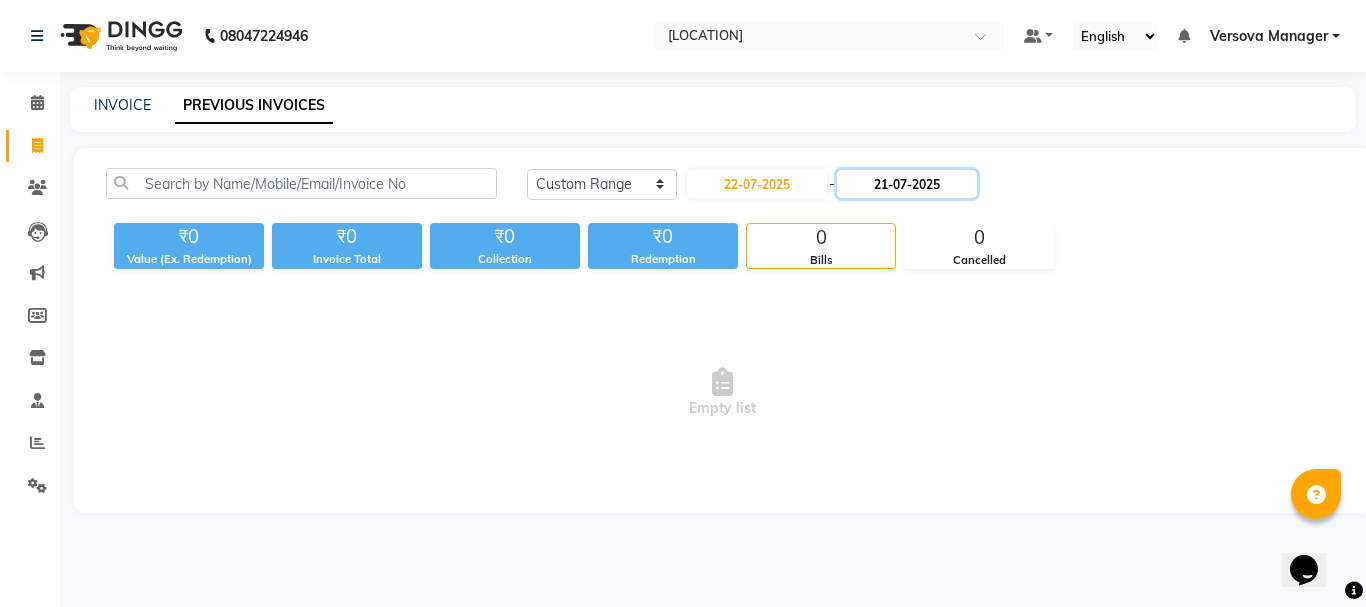drag, startPoint x: 925, startPoint y: 183, endPoint x: 925, endPoint y: 197, distance: 14 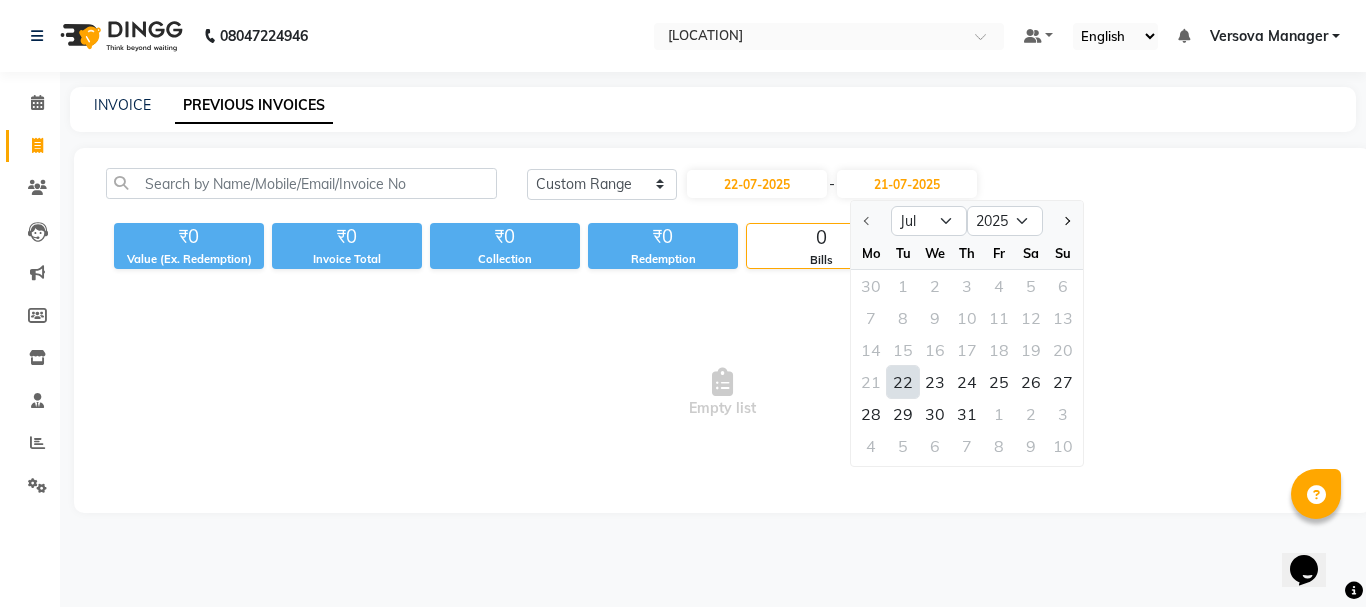 click on "22" 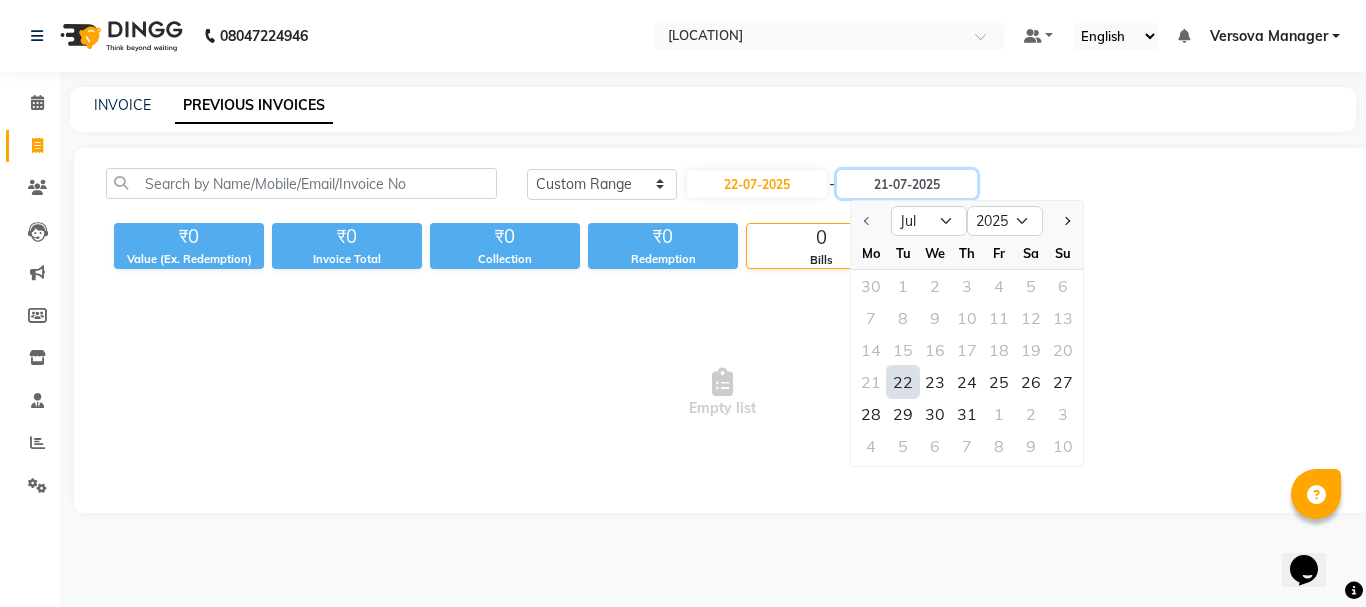 type on "22-07-2025" 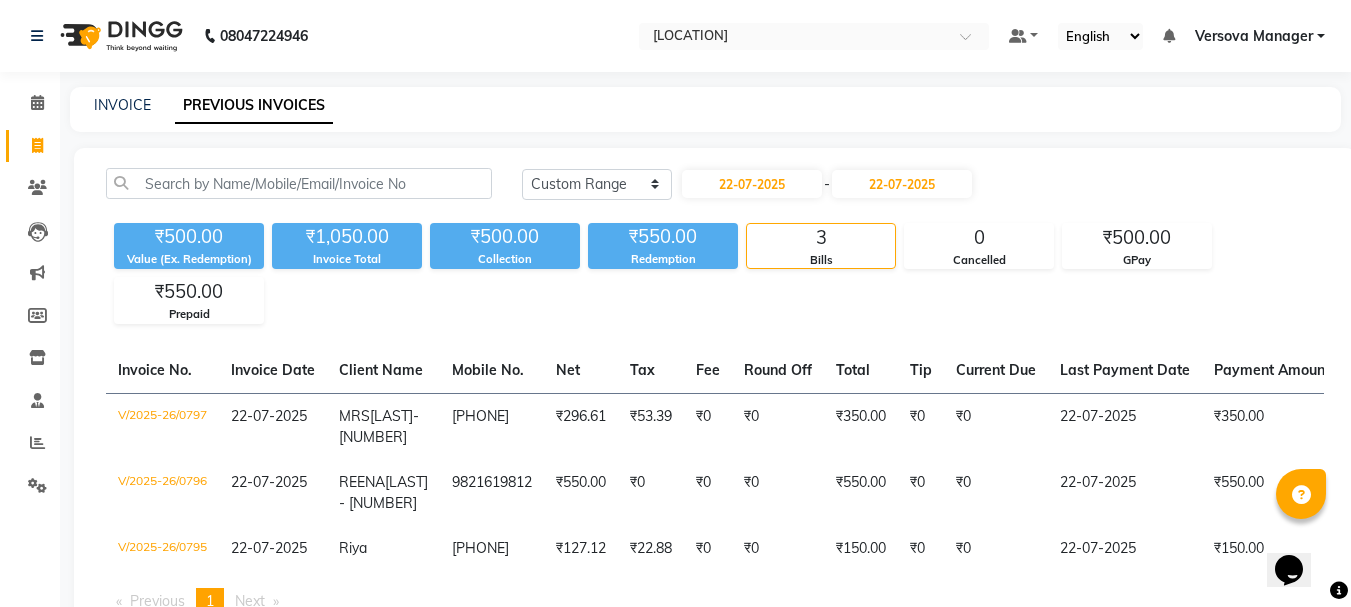 click on "Today Yesterday Custom Range [DATE] - [DATE]" 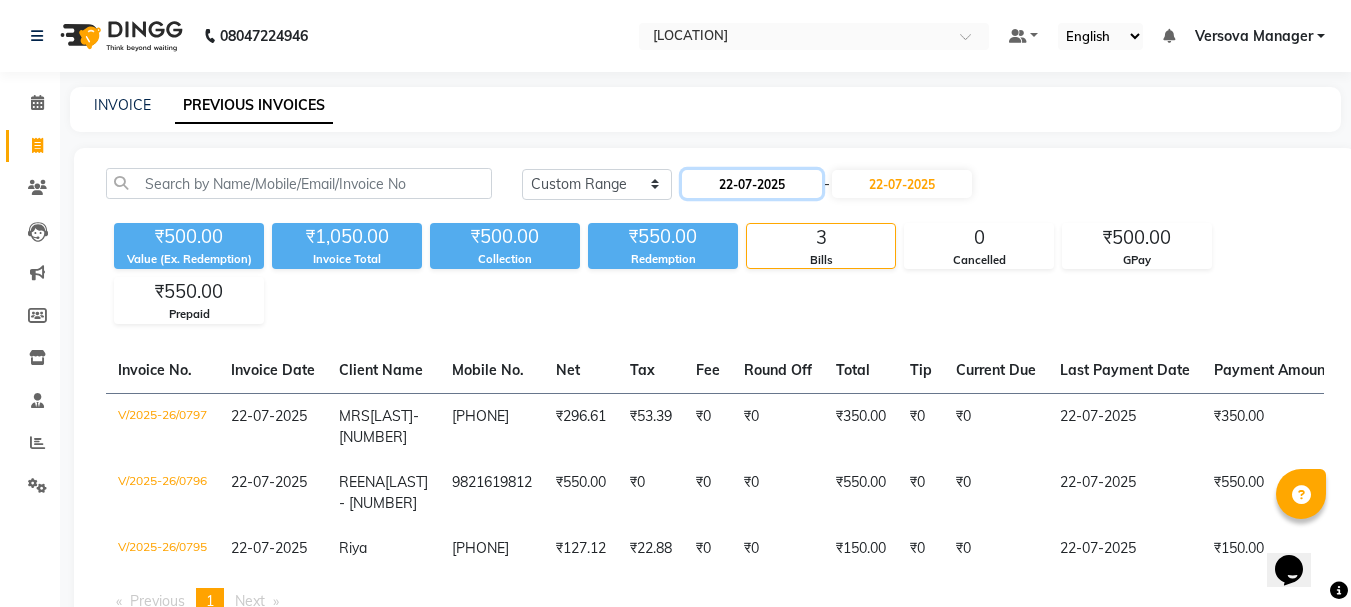 click on "22-07-2025" 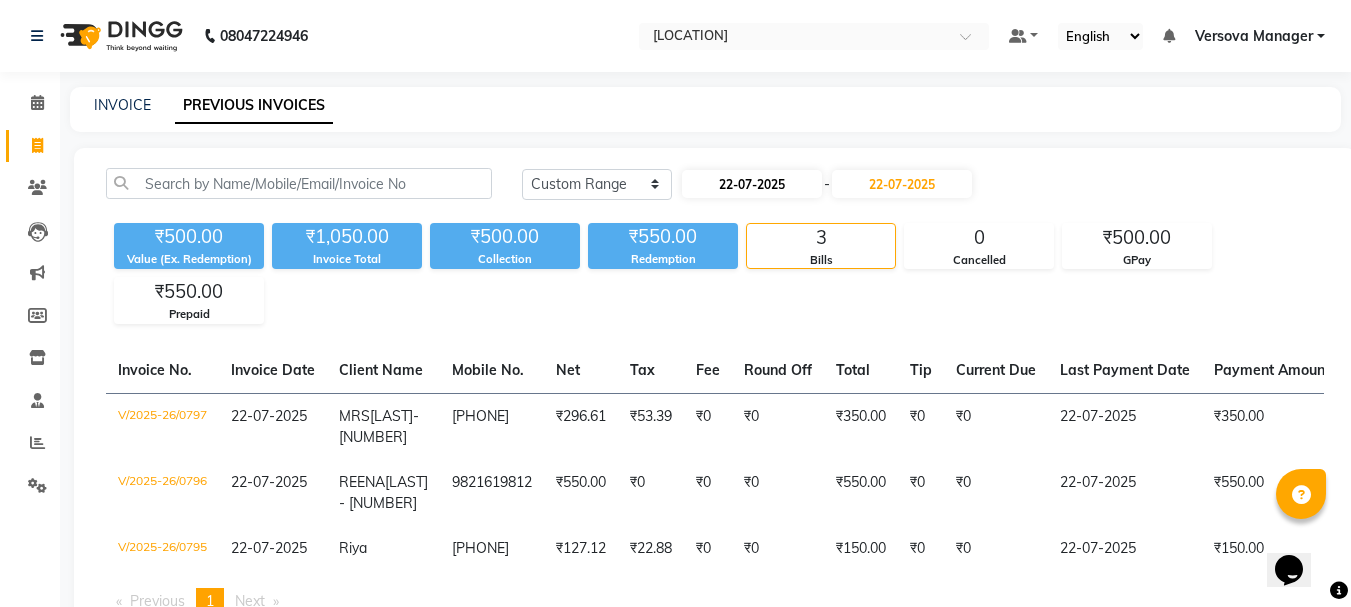 select on "7" 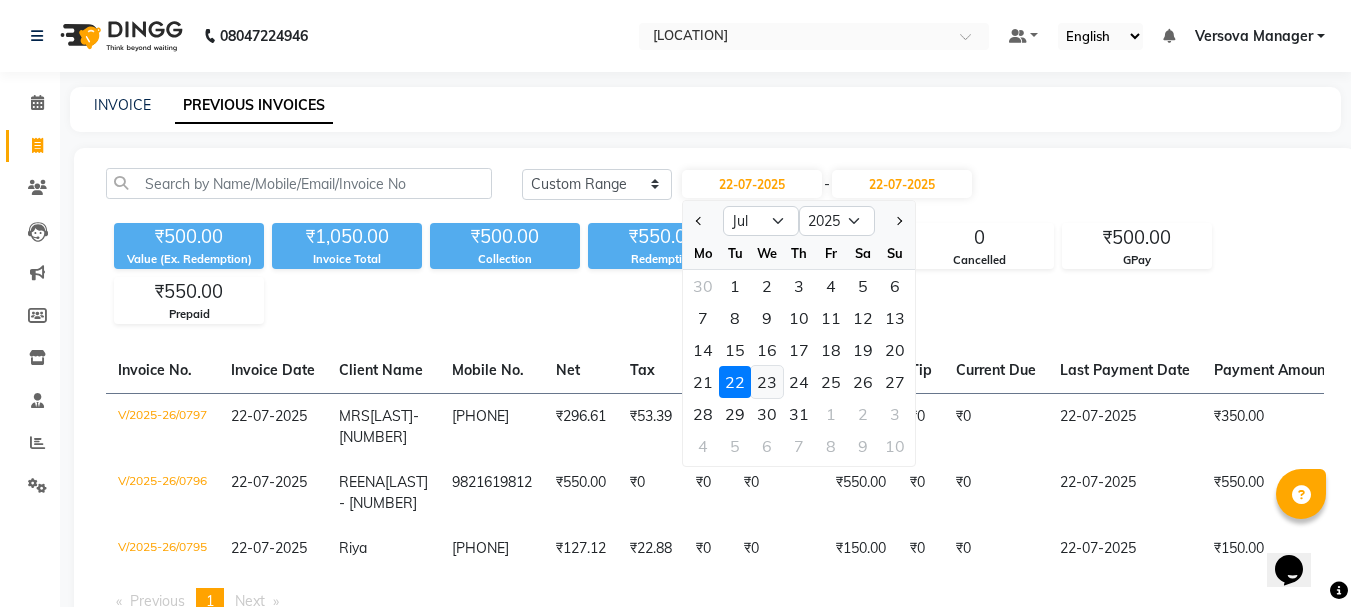click on "23" 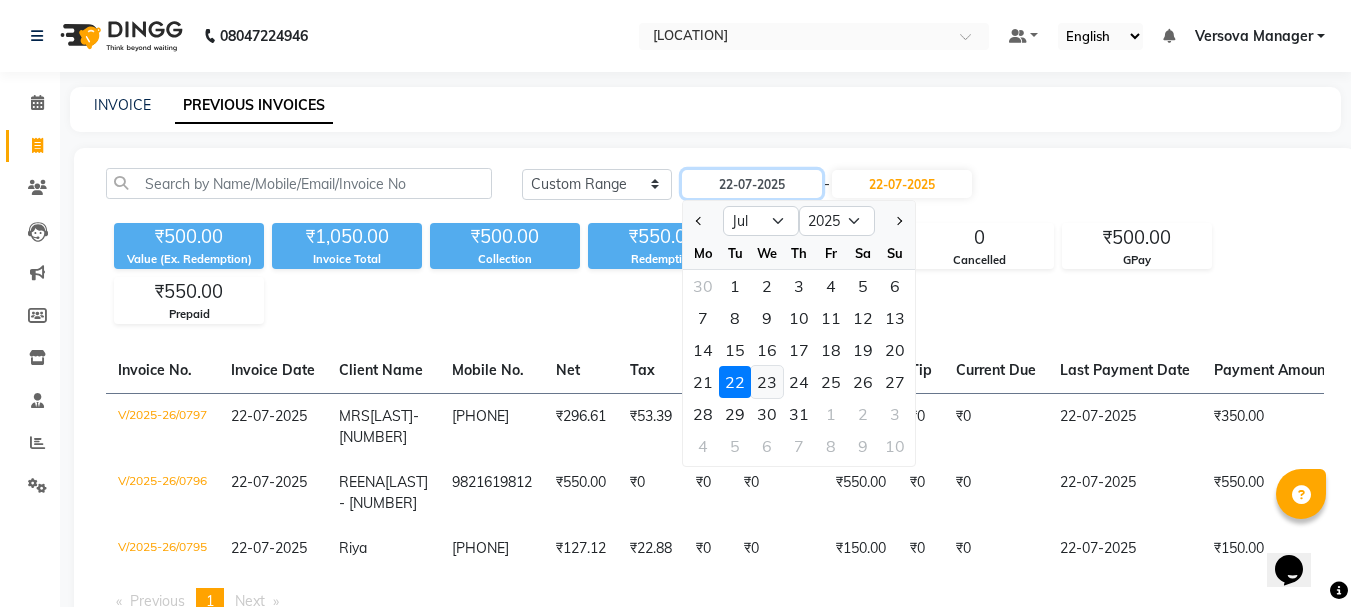 type on "23-07-2025" 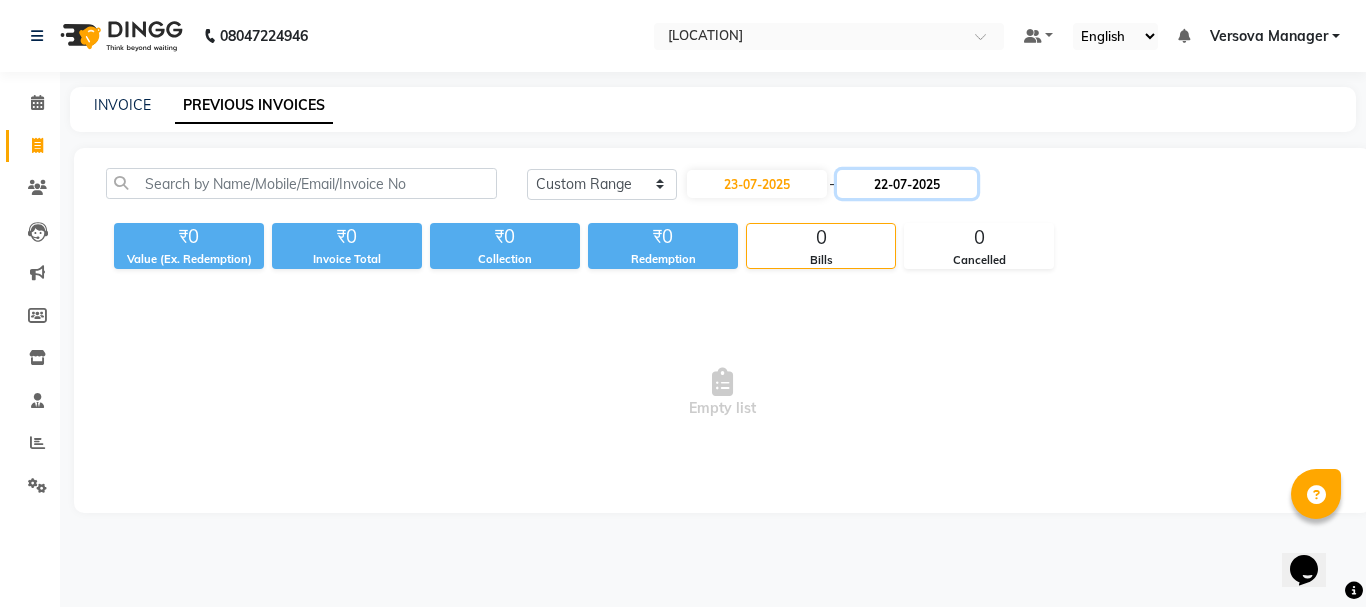 click on "22-07-2025" 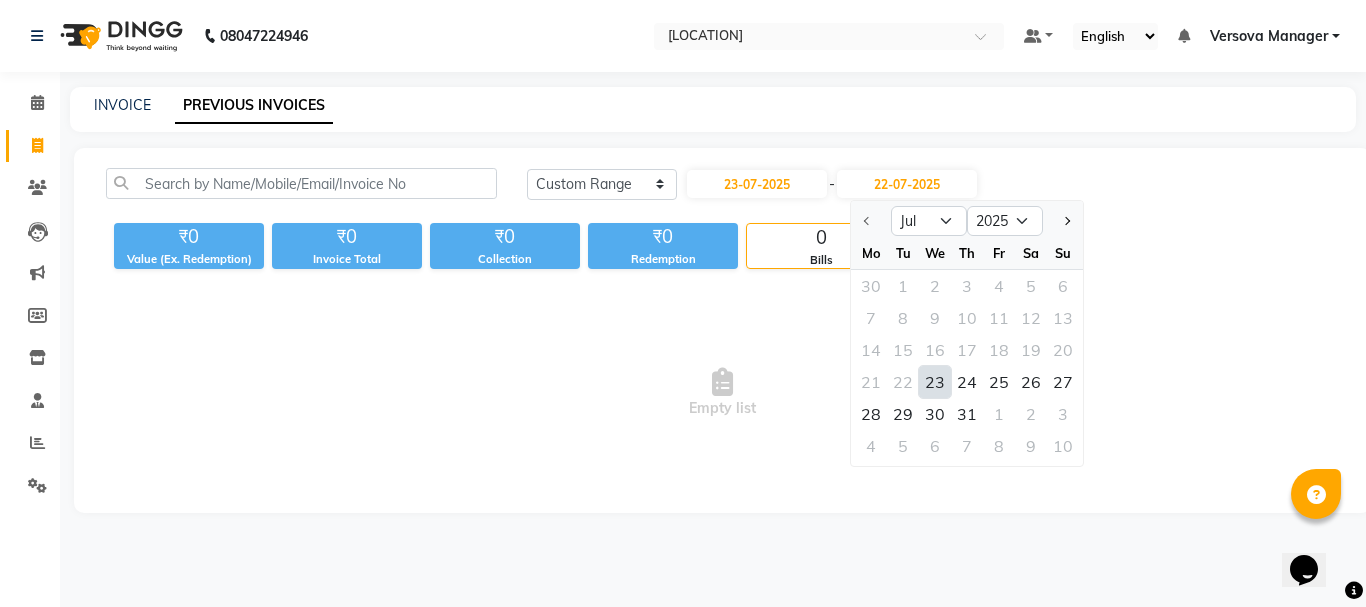 click on "23" 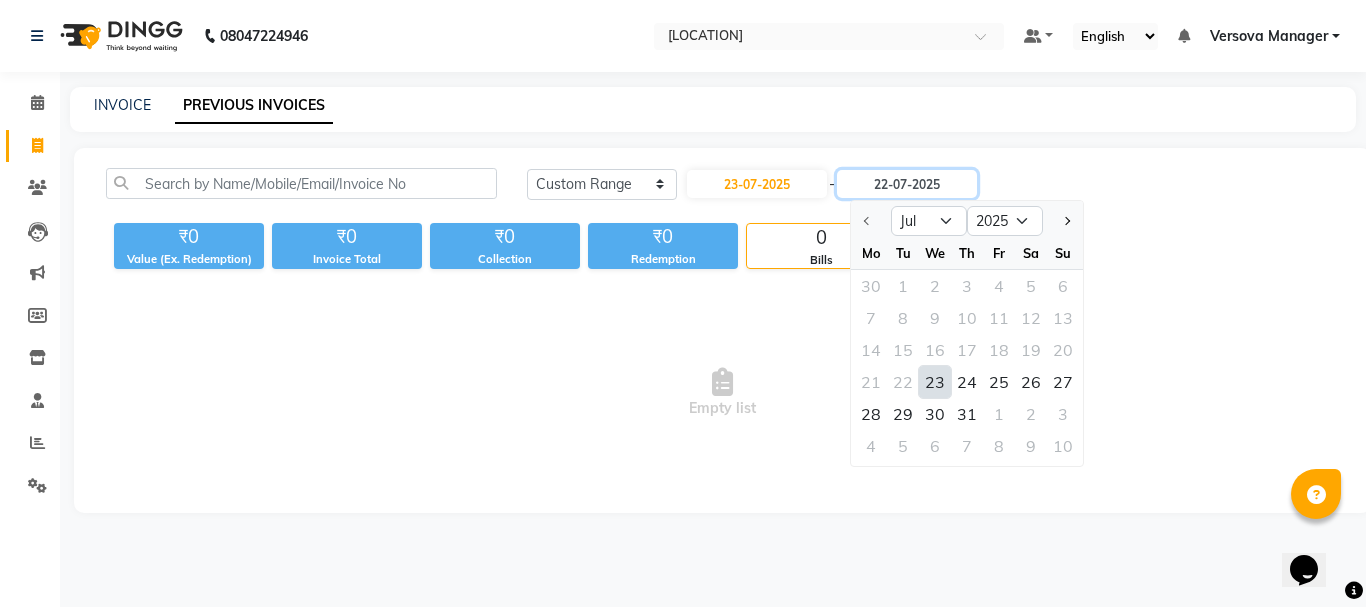 type on "23-07-2025" 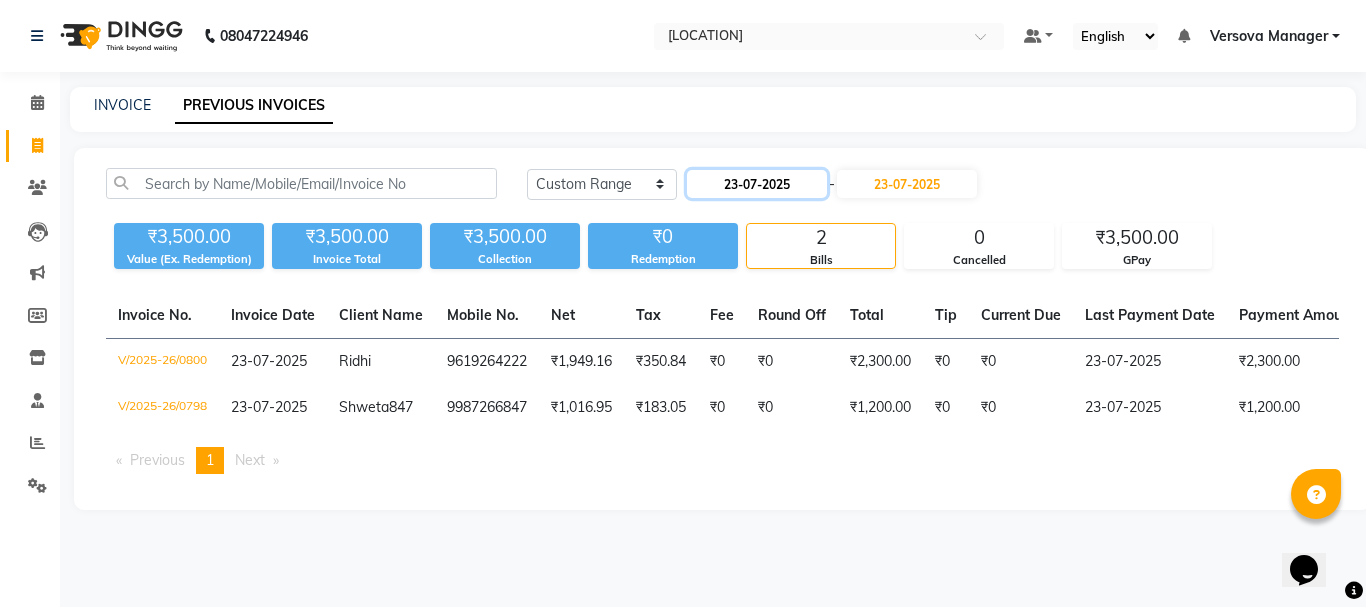 click on "23-07-2025" 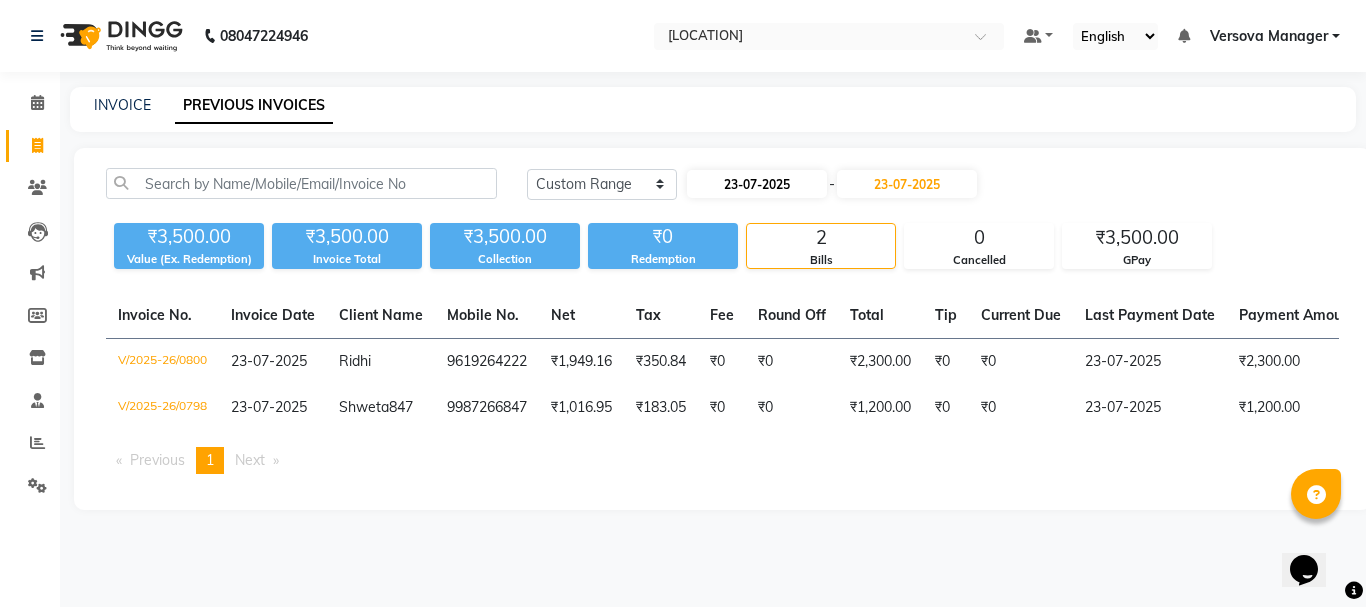 select on "7" 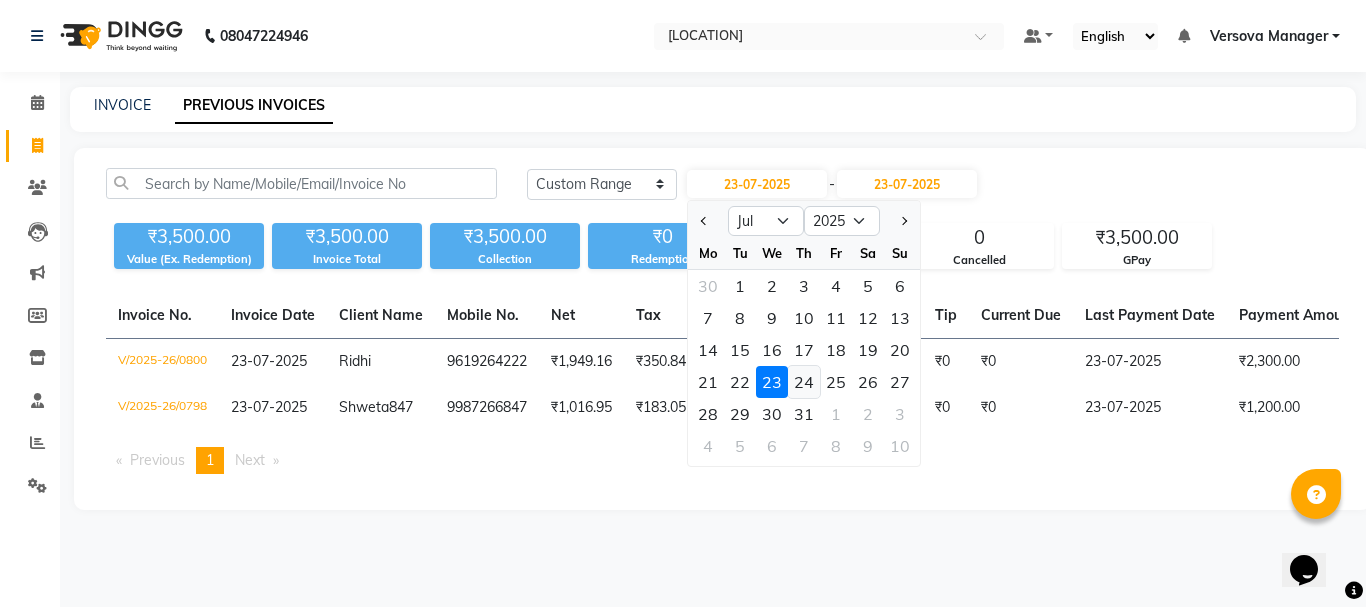 click on "24" 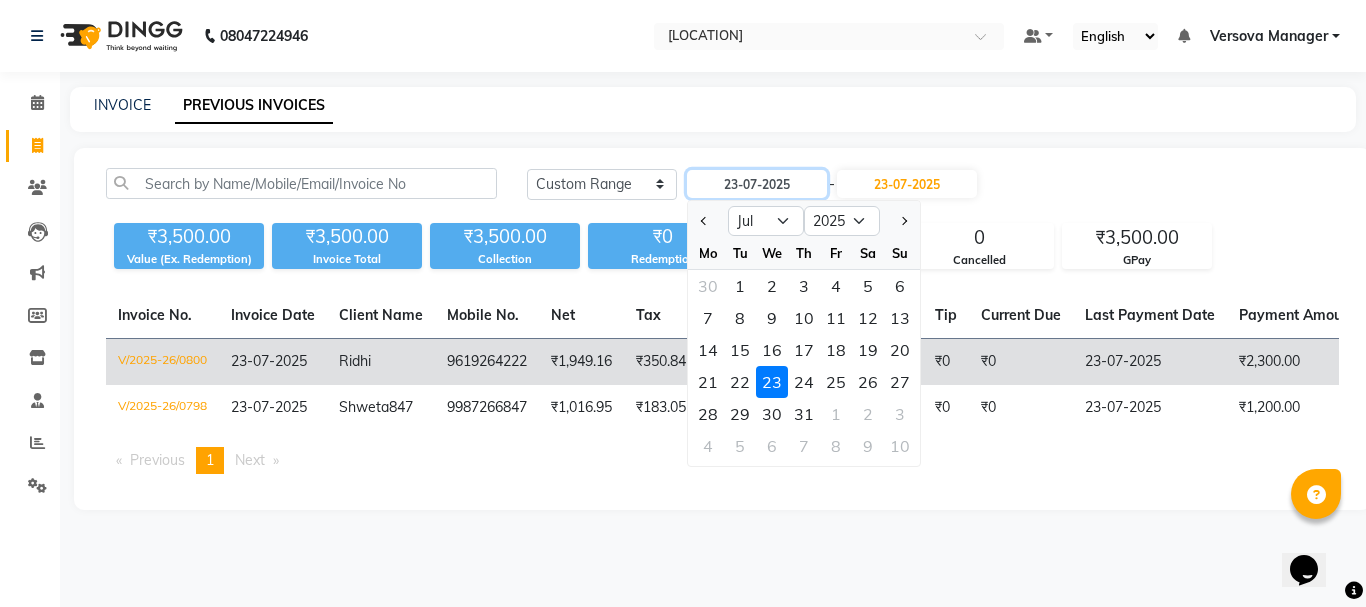 type on "24-07-2025" 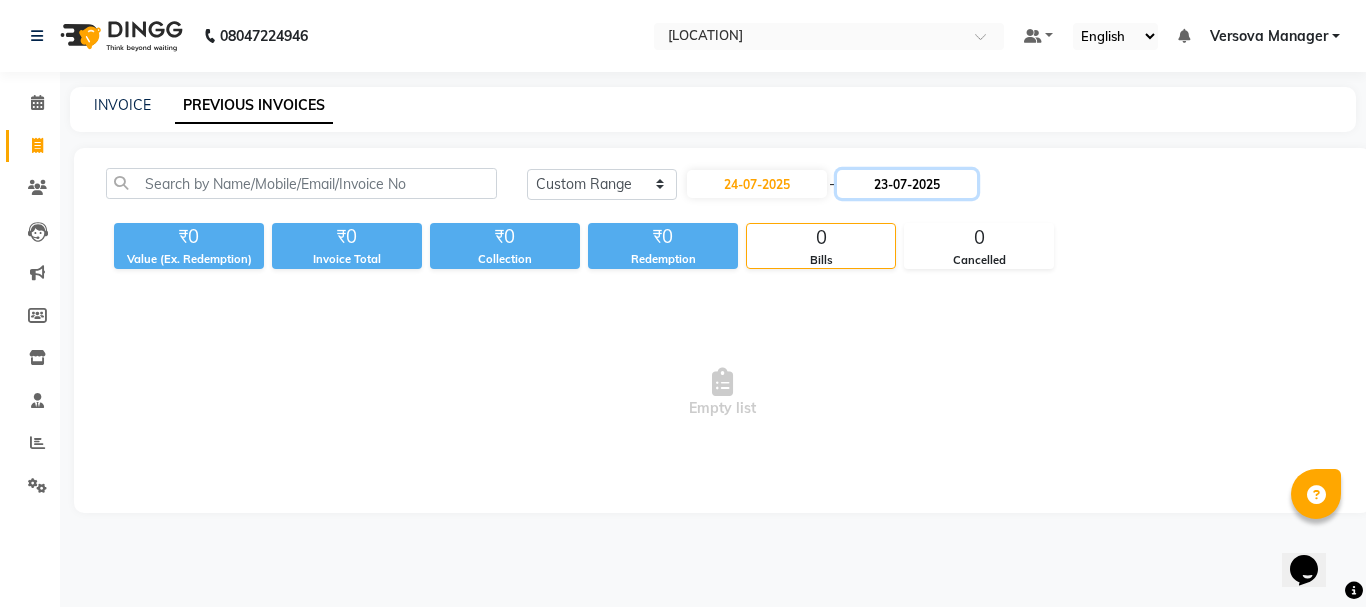 click on "23-07-2025" 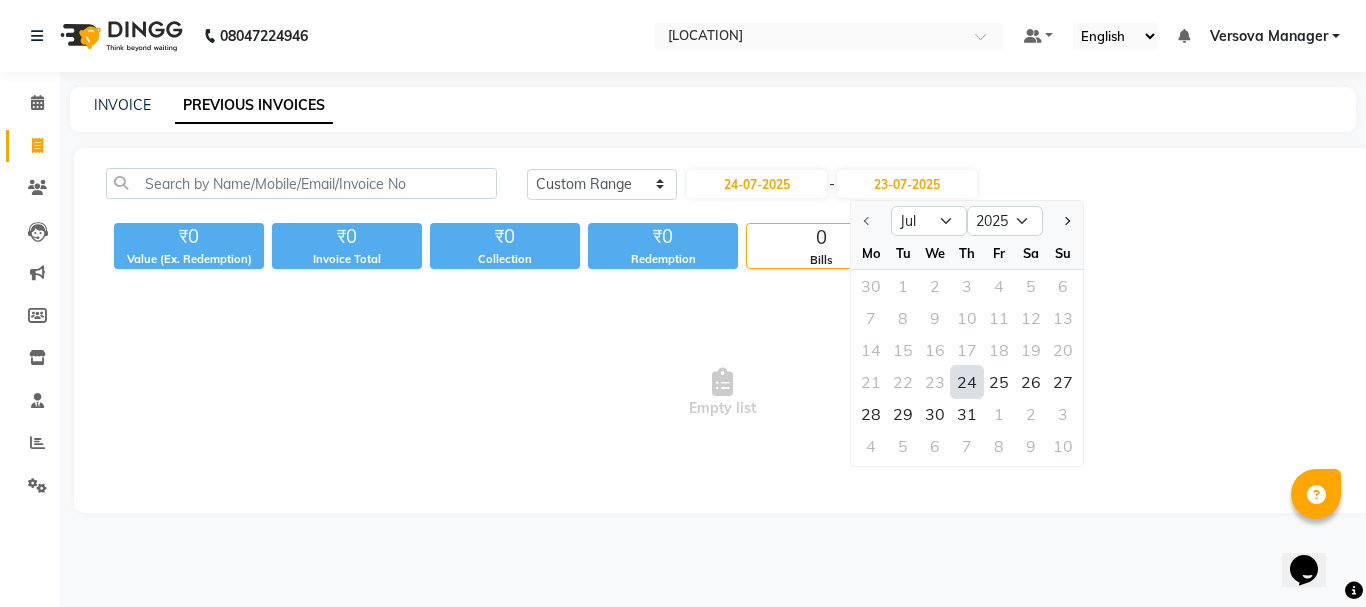 click on "21 22 23 24 25 26 27" 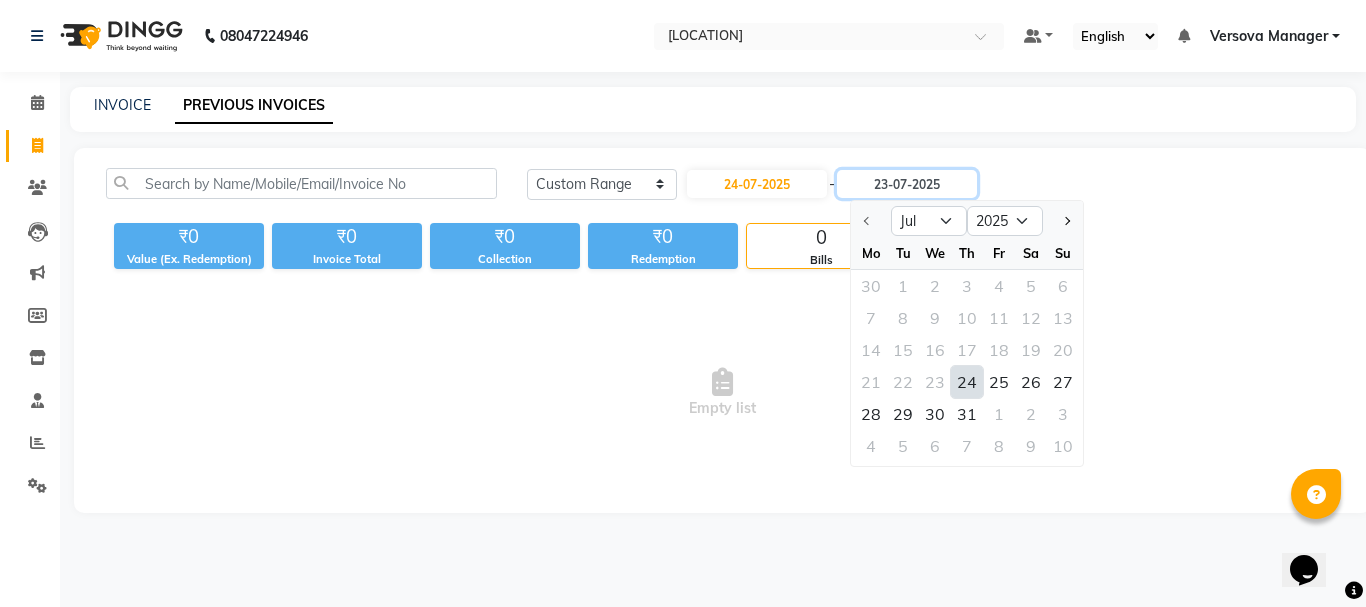 type on "24-07-2025" 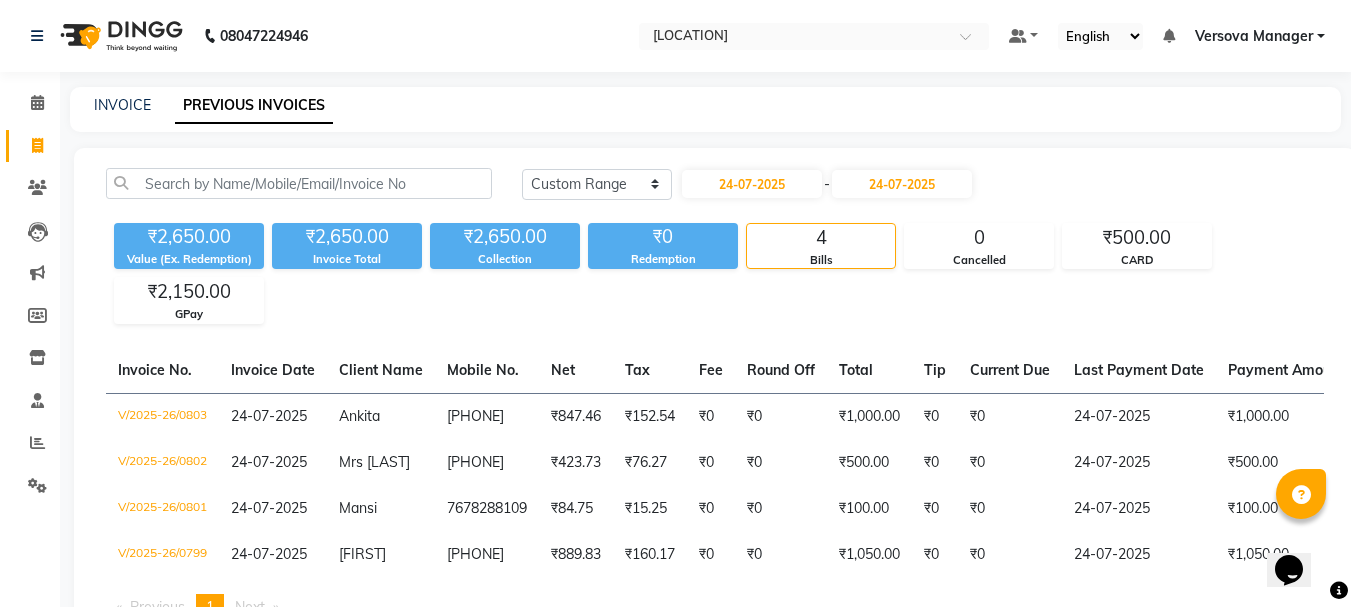 click on "Today Yesterday Custom Range [DATE] - [DATE]" 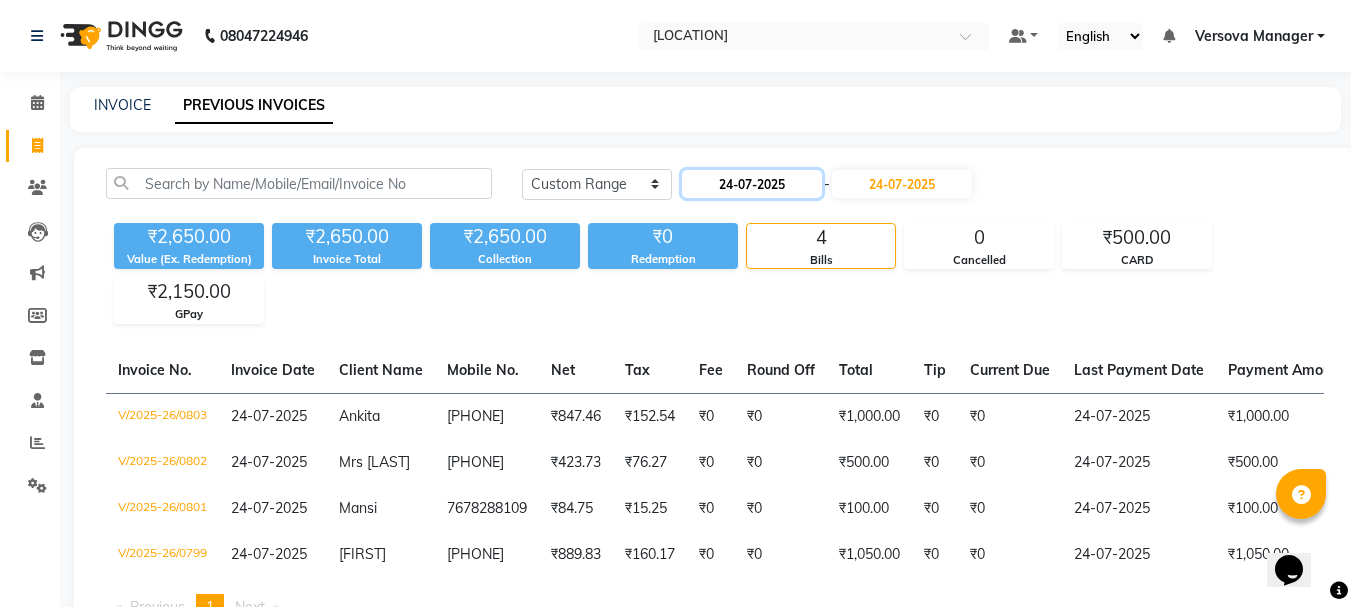 click on "24-07-2025" 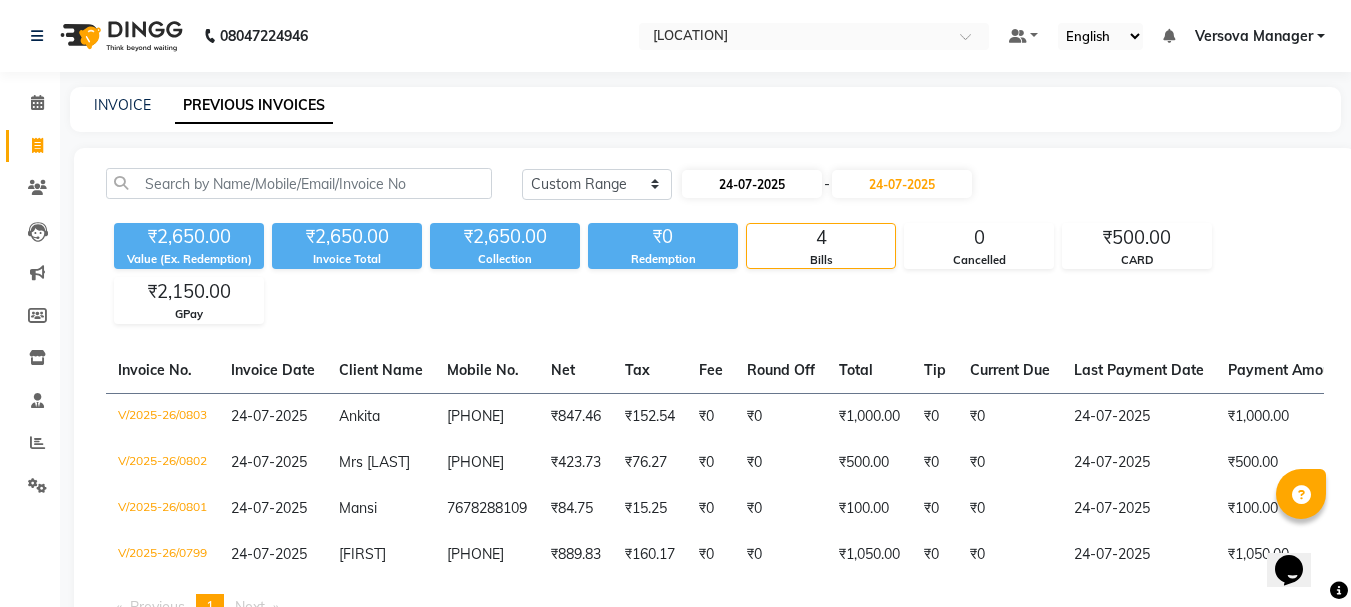 select on "7" 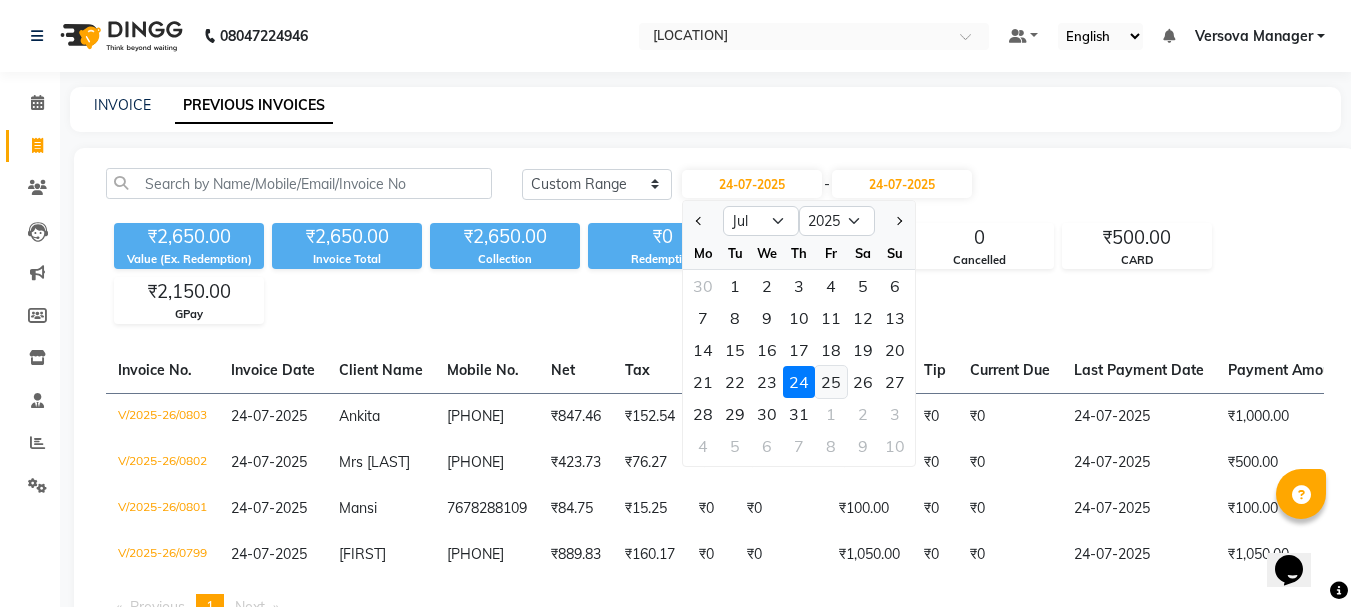 click on "25" 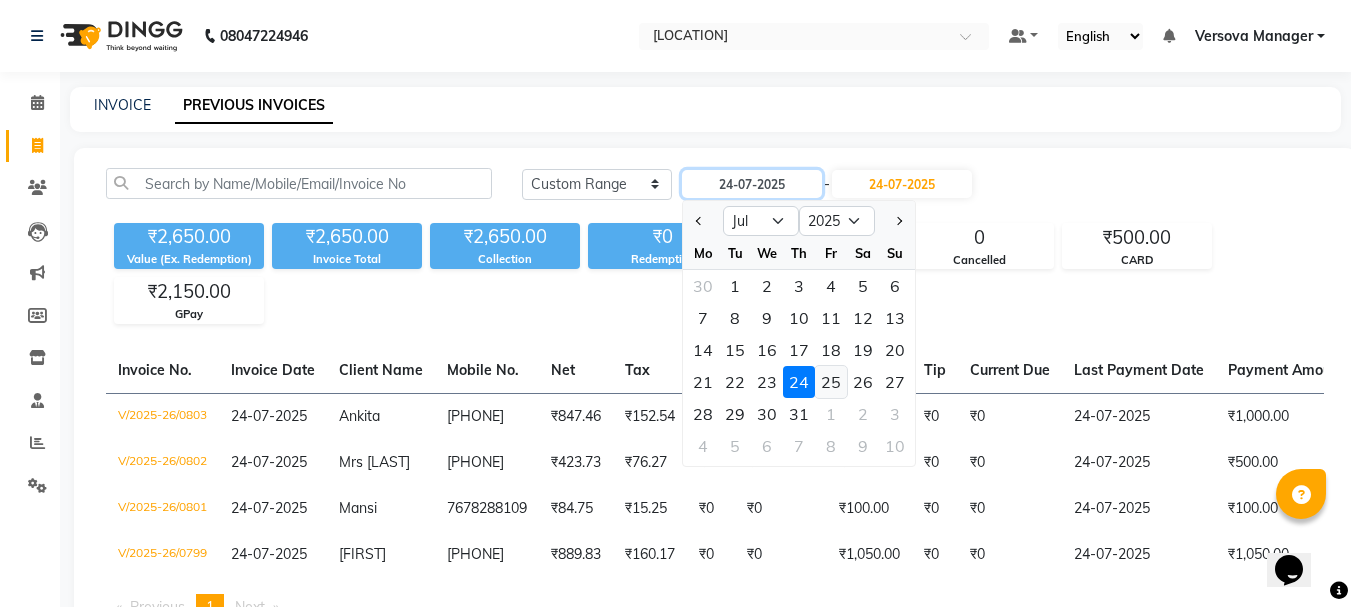 type on "25-07-2025" 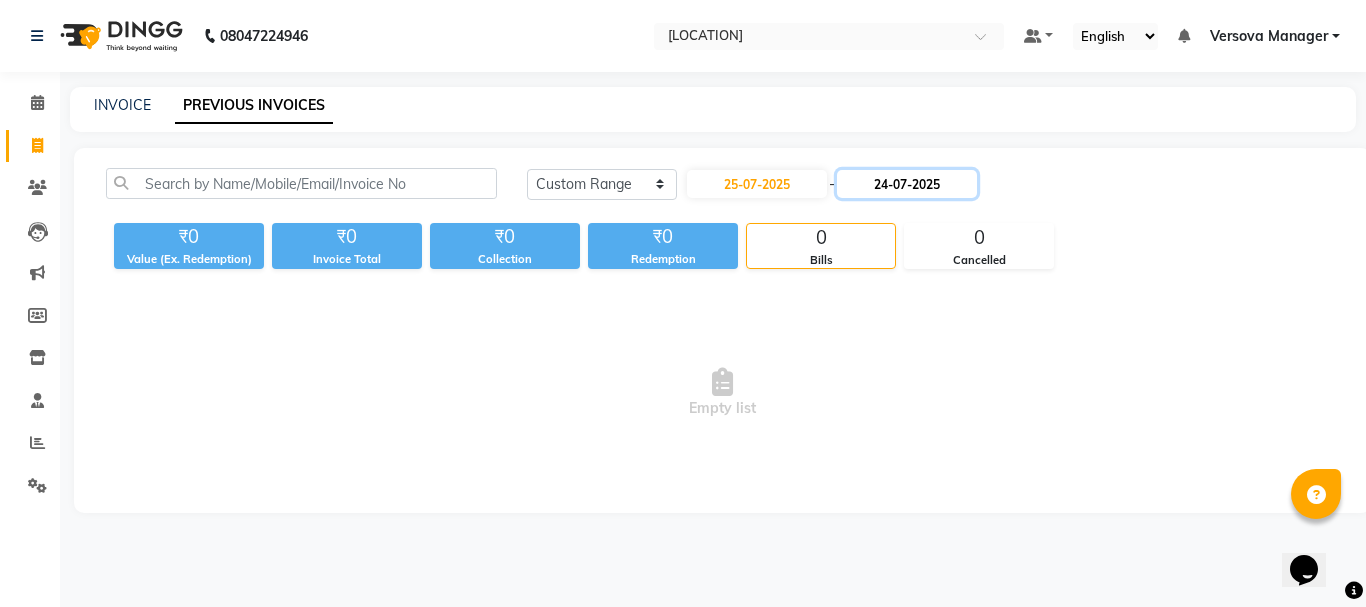 click on "24-07-2025" 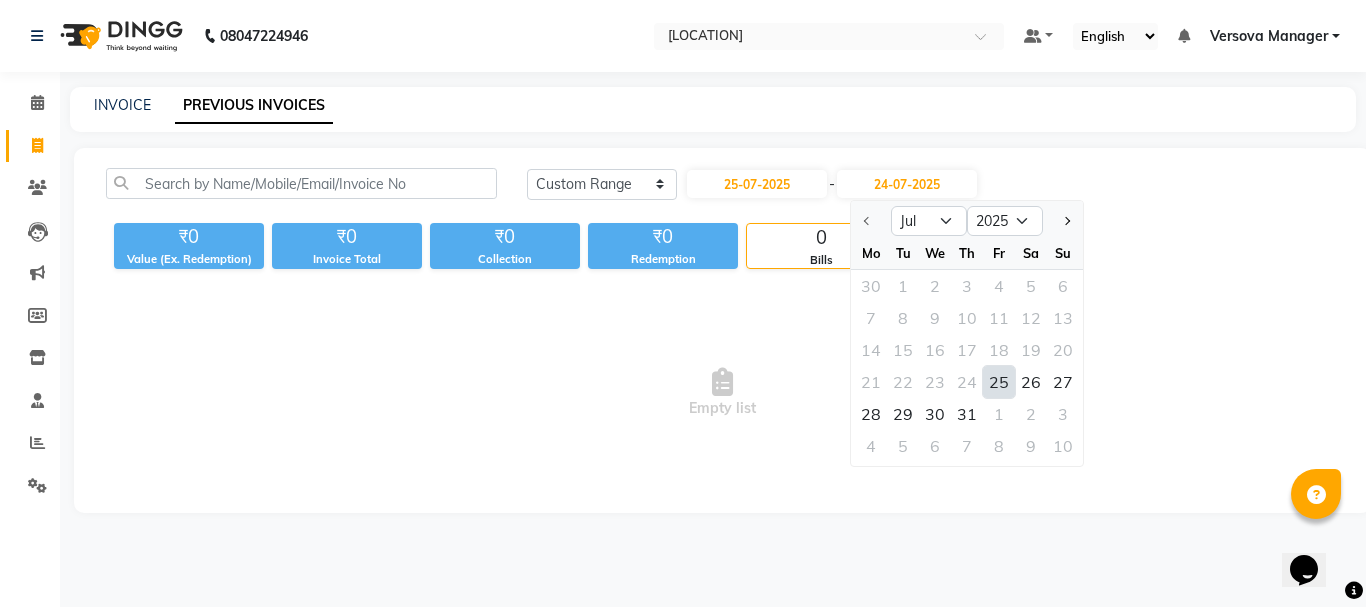 click on "25" 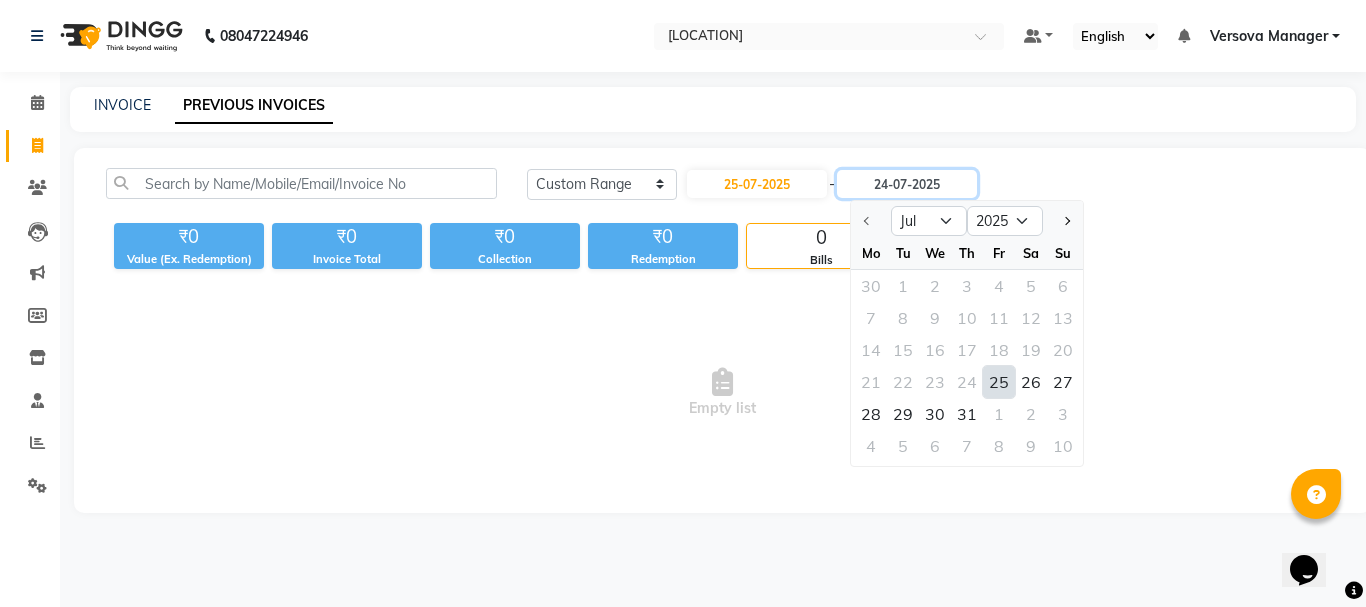 type on "25-07-2025" 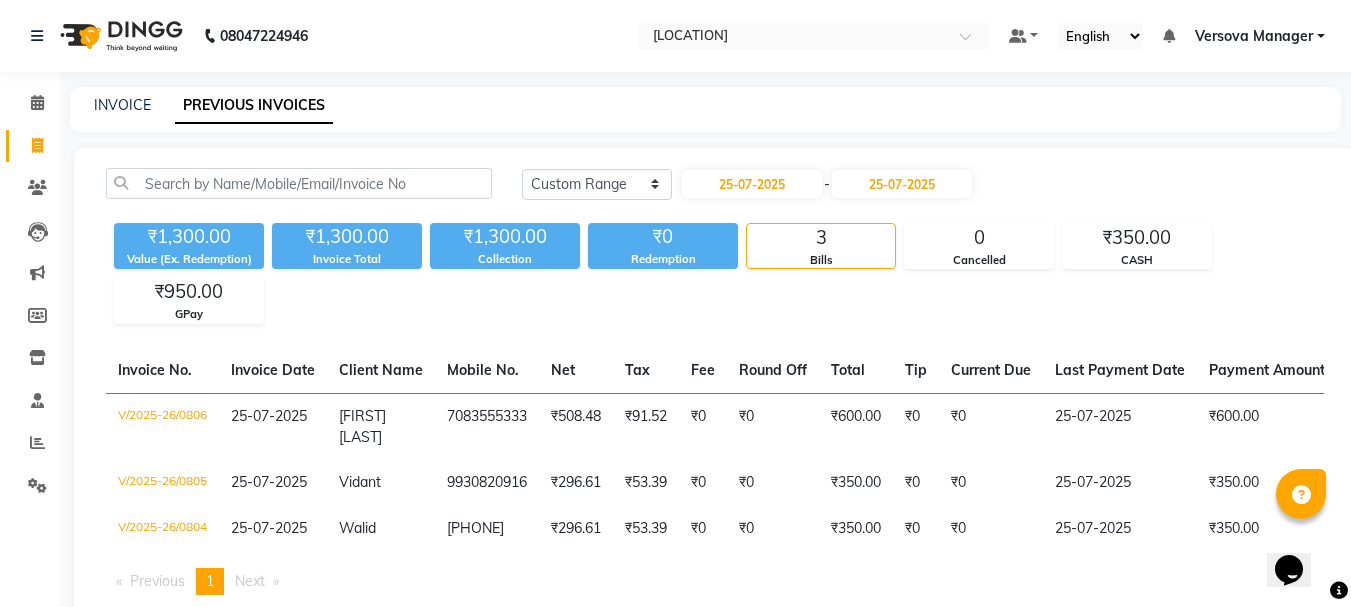 click on "Today Yesterday Custom Range [DATE] - [DATE]" 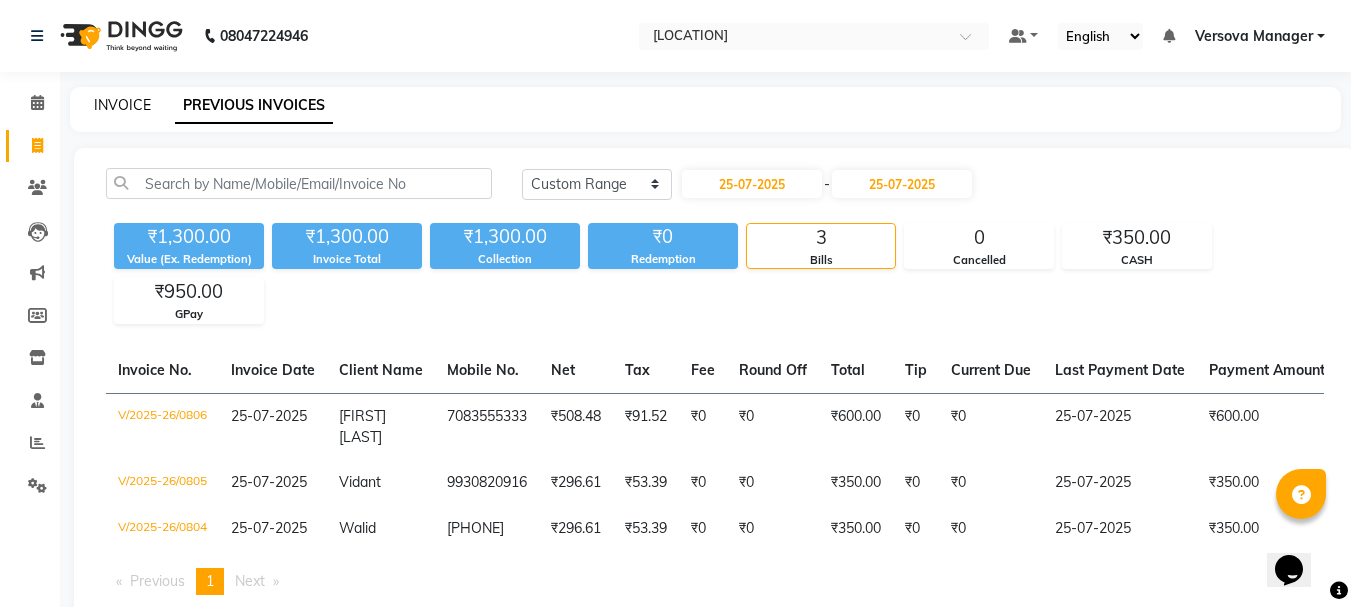 click on "INVOICE" 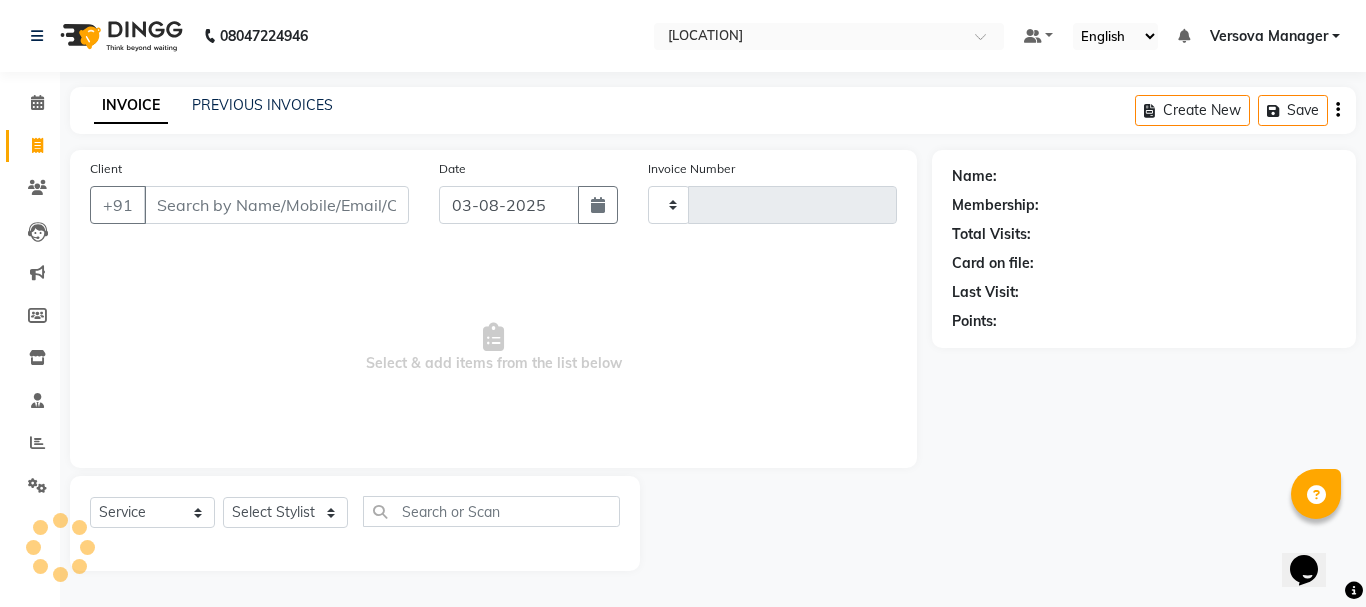 type on "0853" 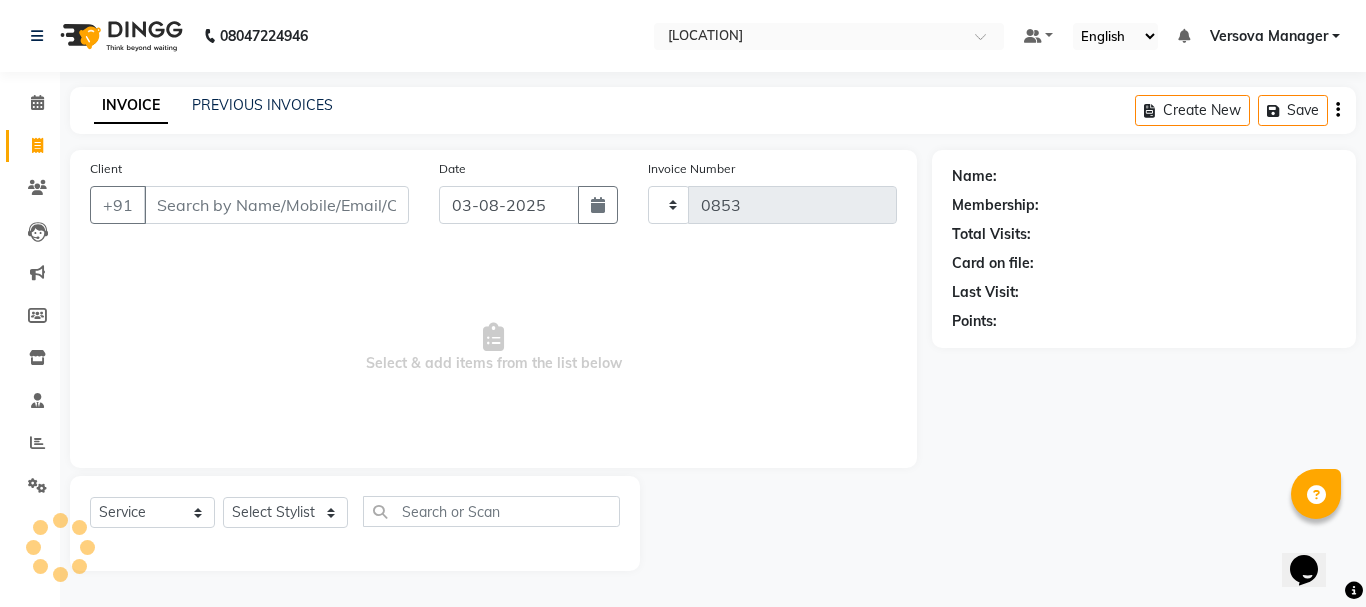 select on "6352" 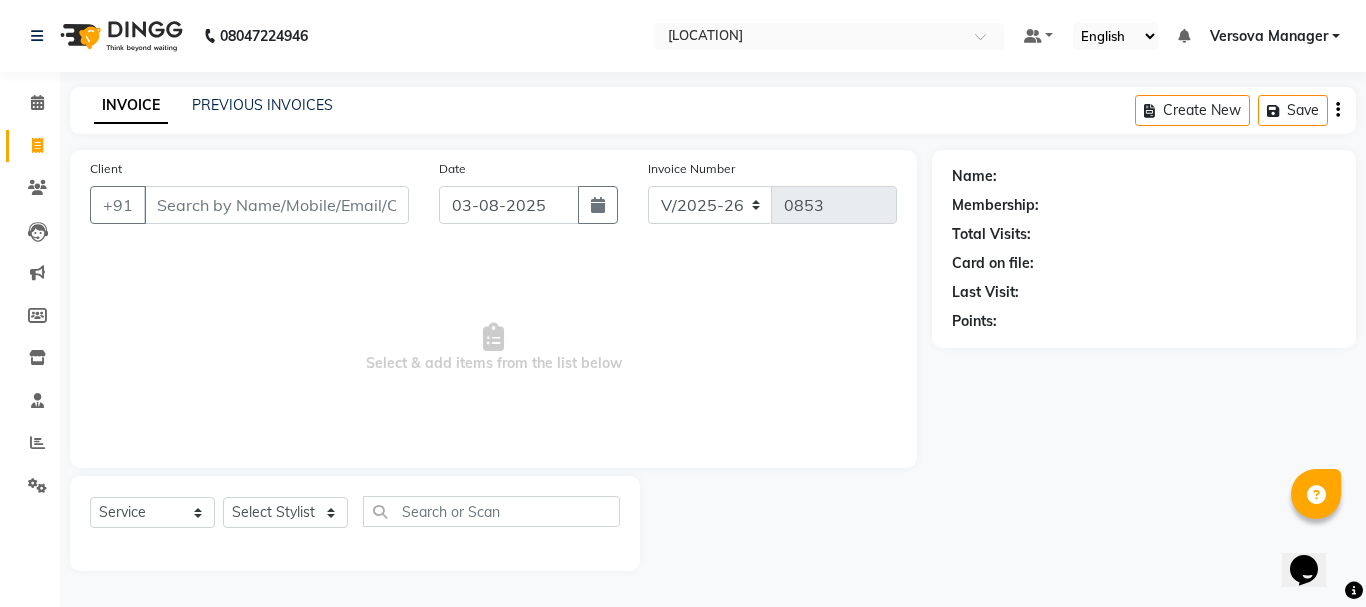 select on "48071" 